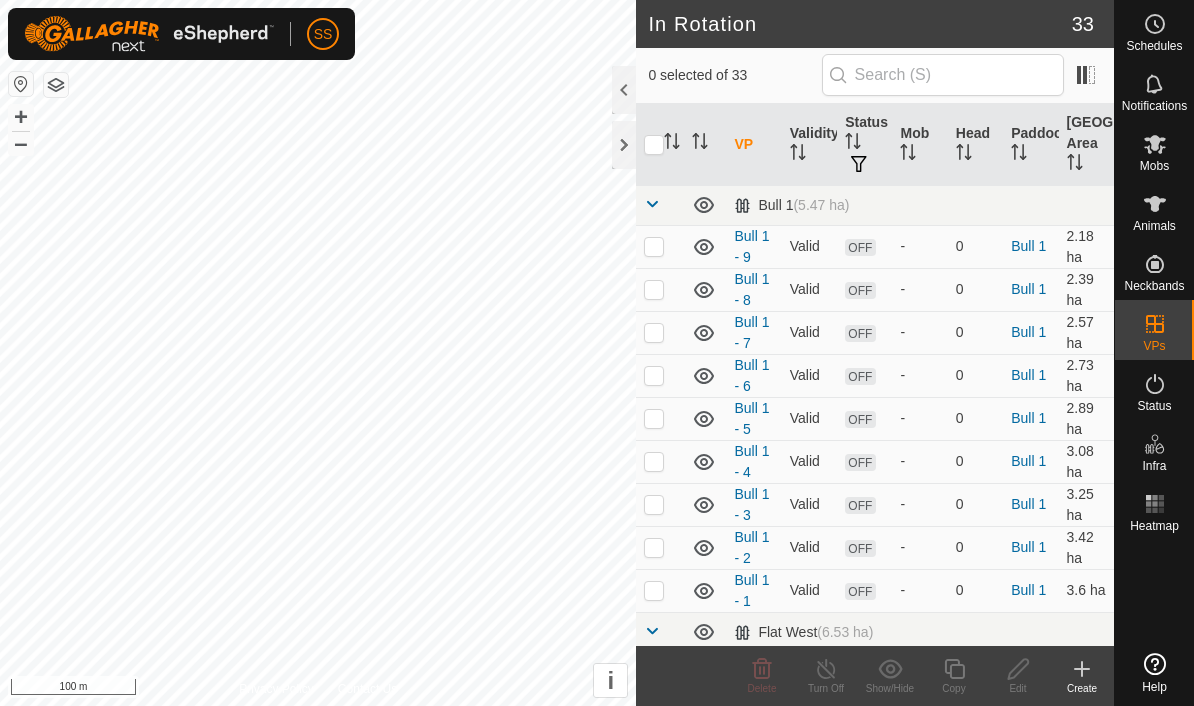 scroll, scrollTop: 0, scrollLeft: 0, axis: both 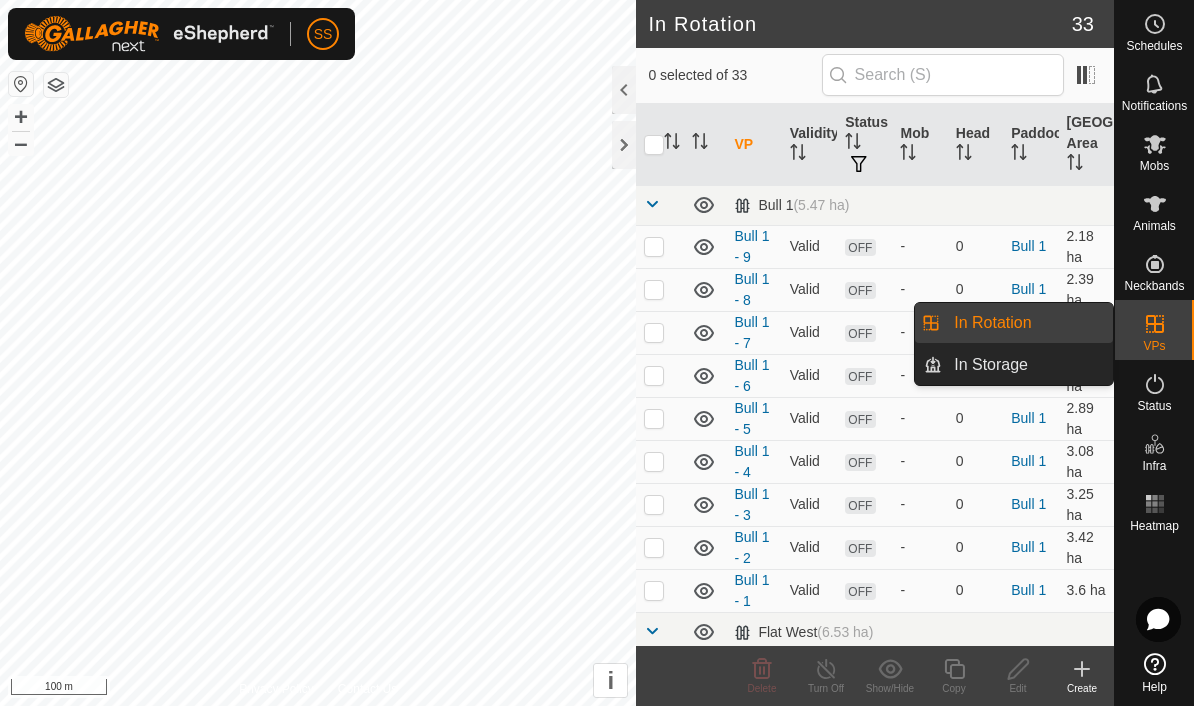 click on "In Storage" at bounding box center [1027, 365] 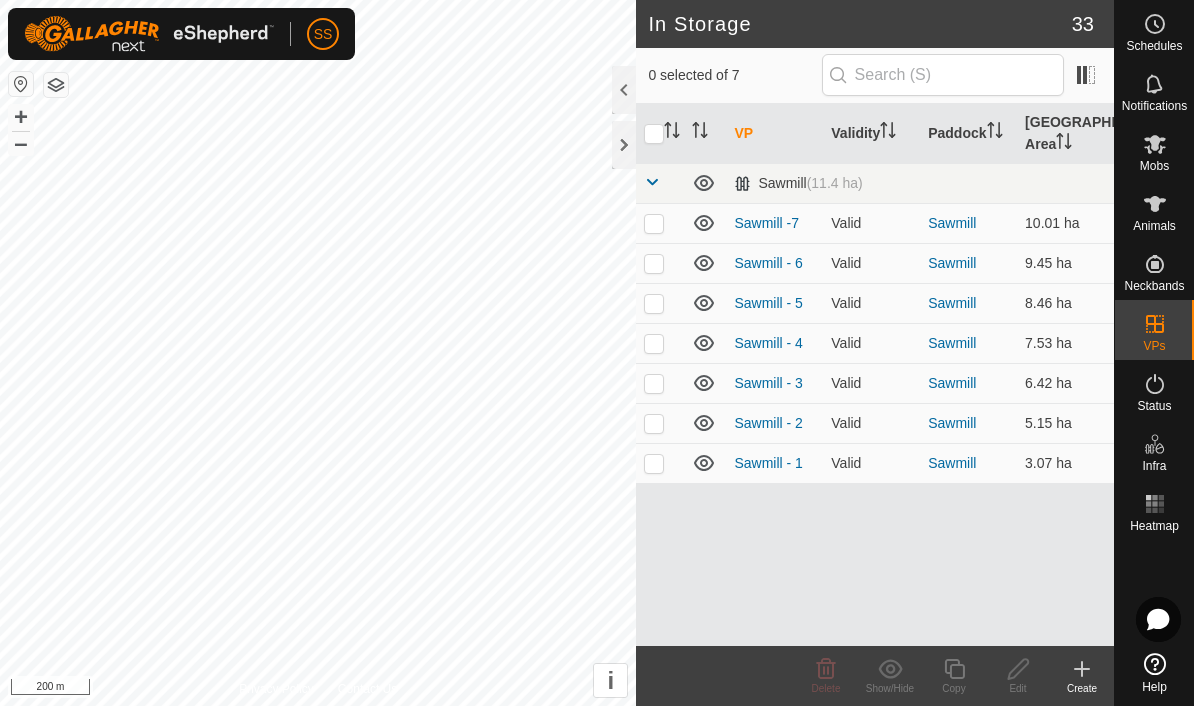 click 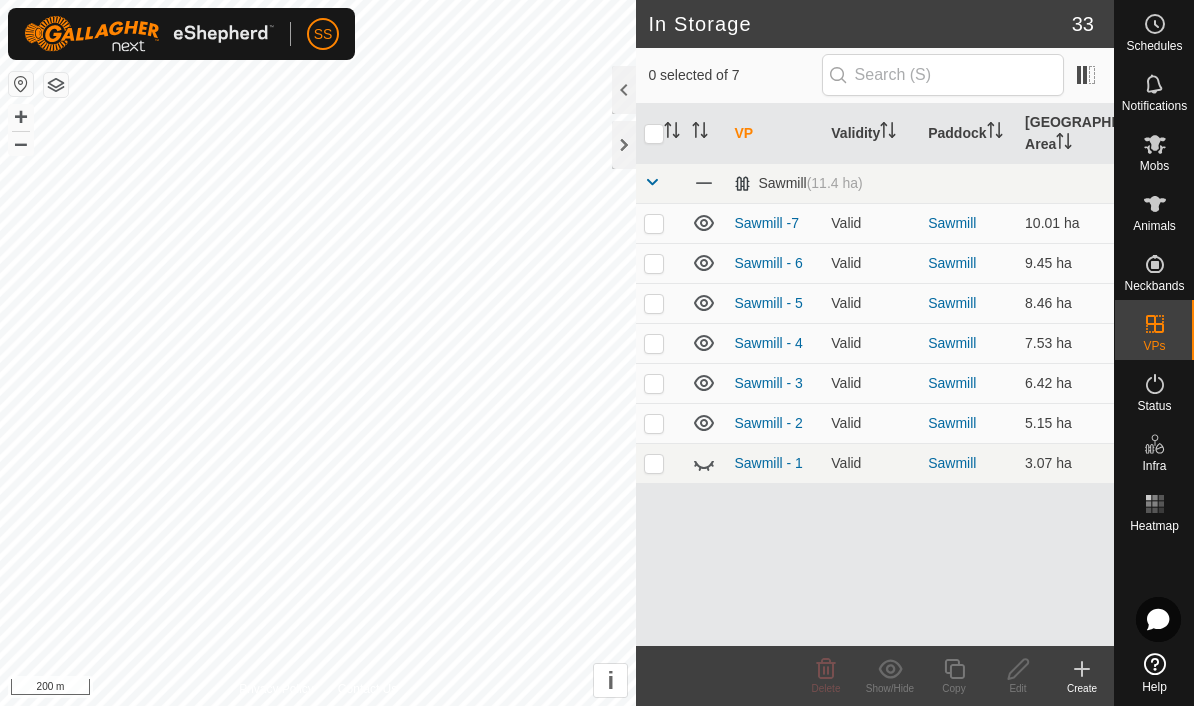 click 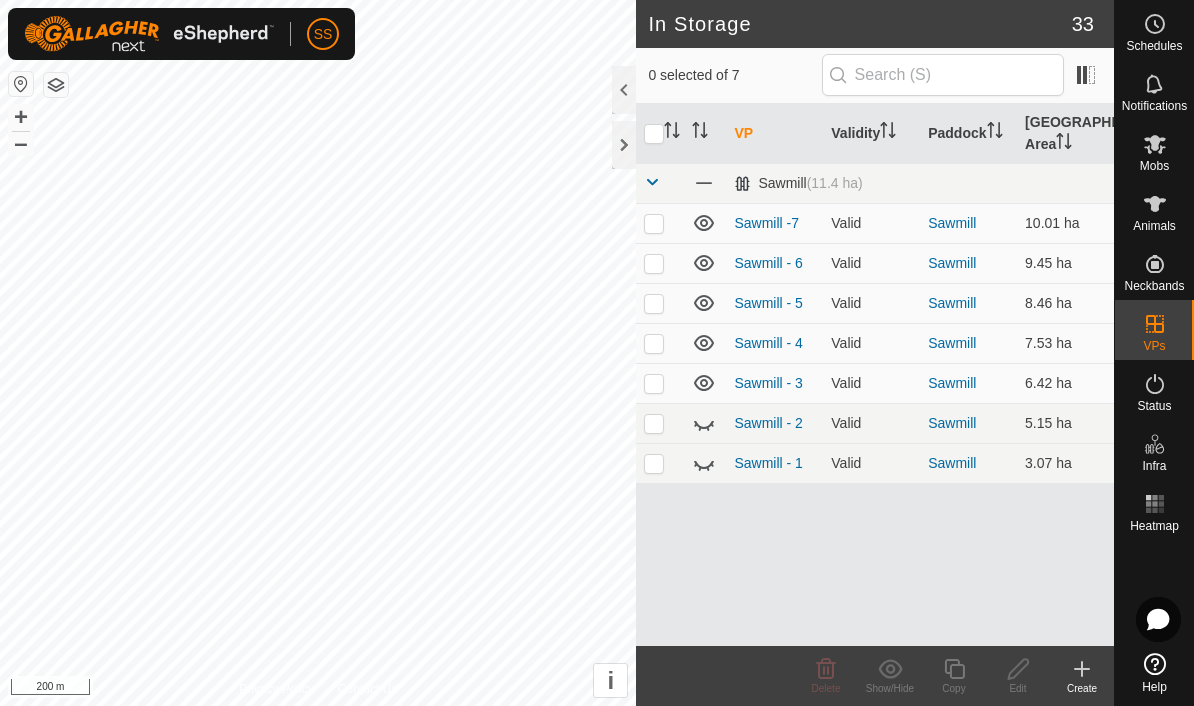 click 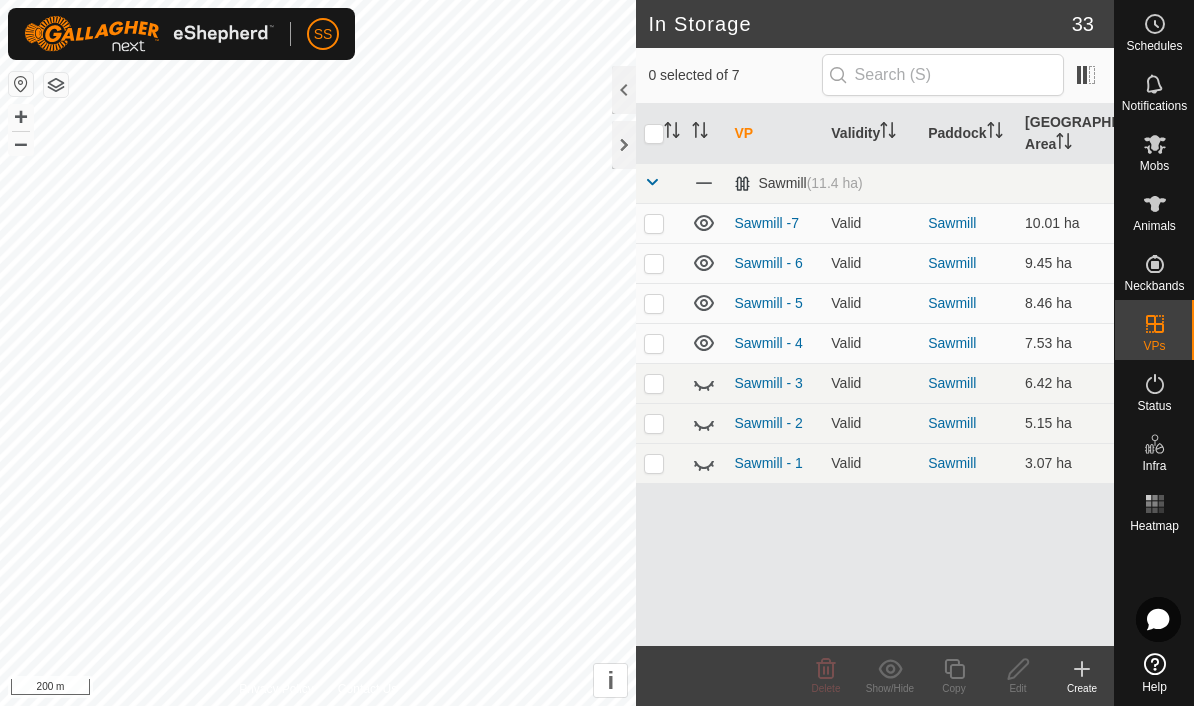 click 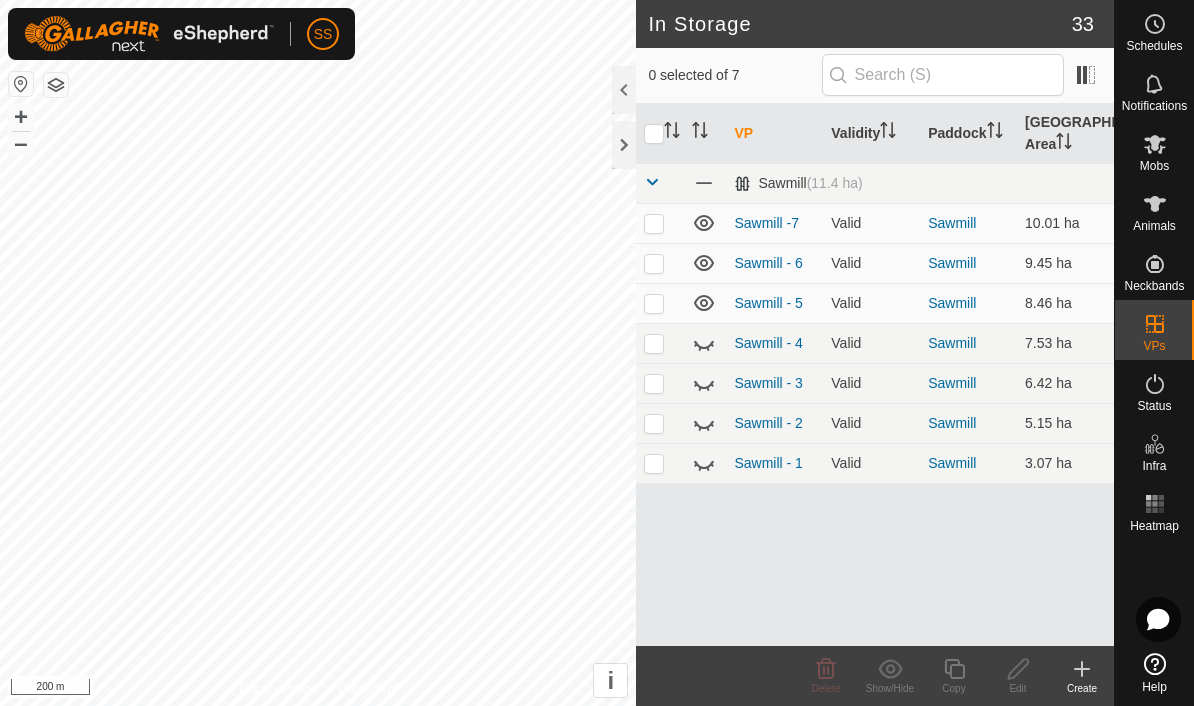 click 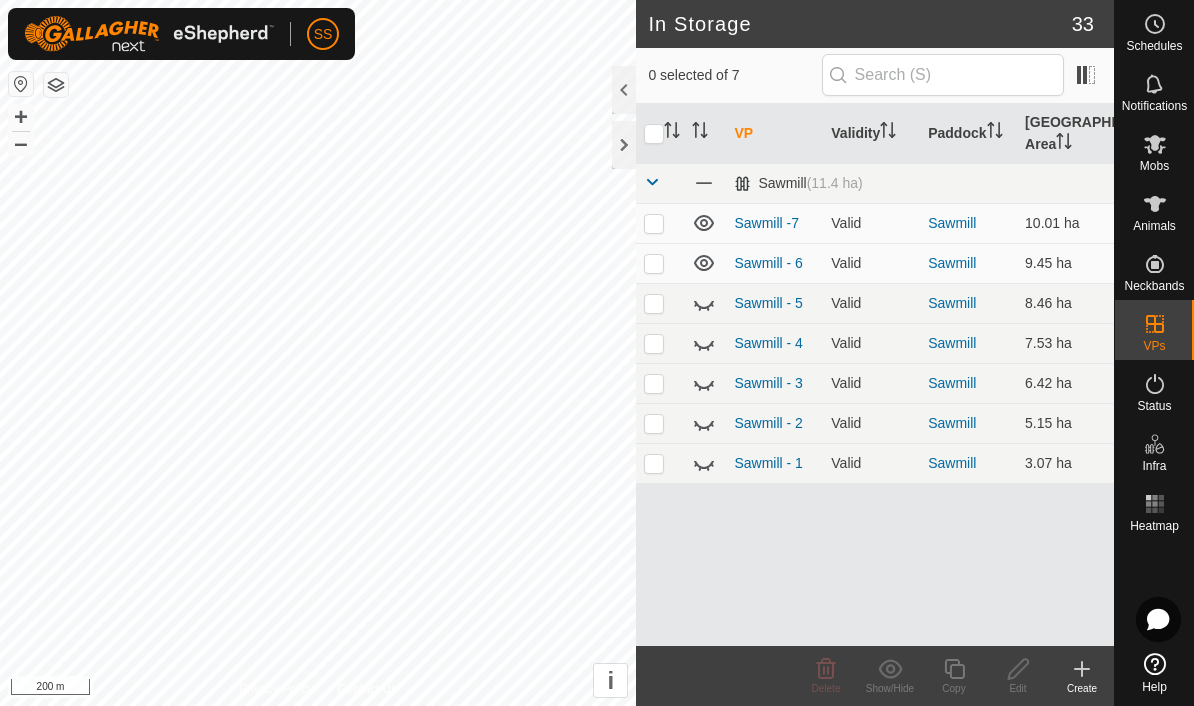 click 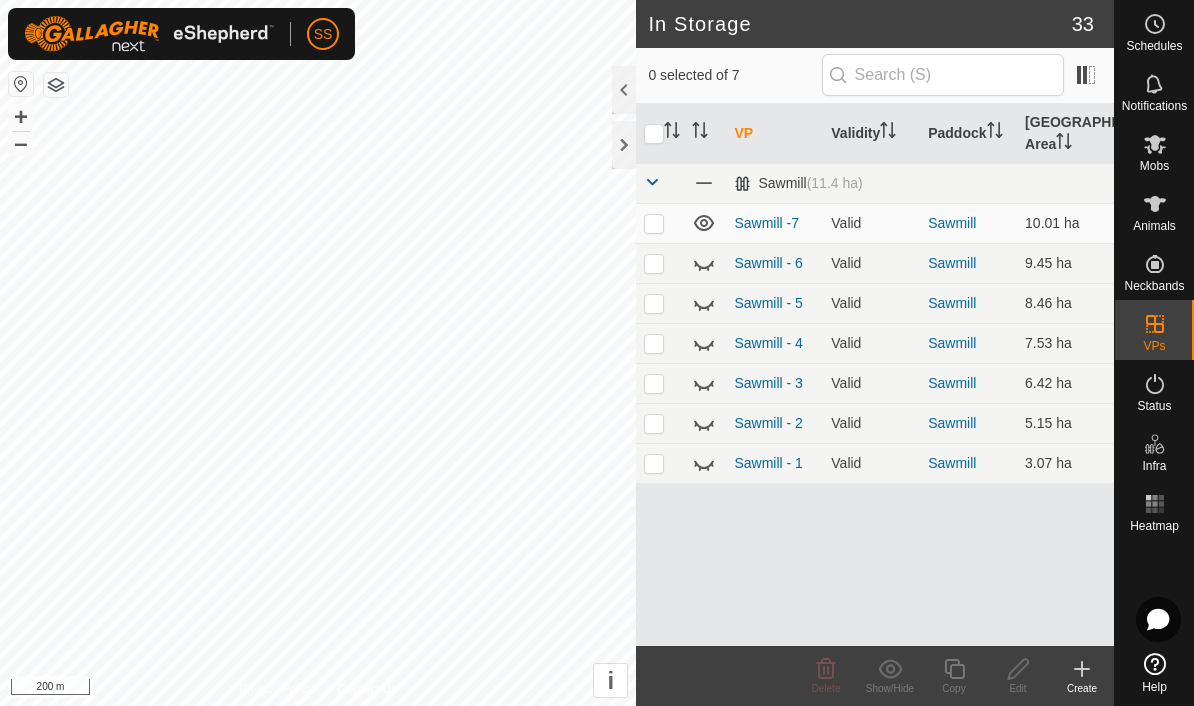 click 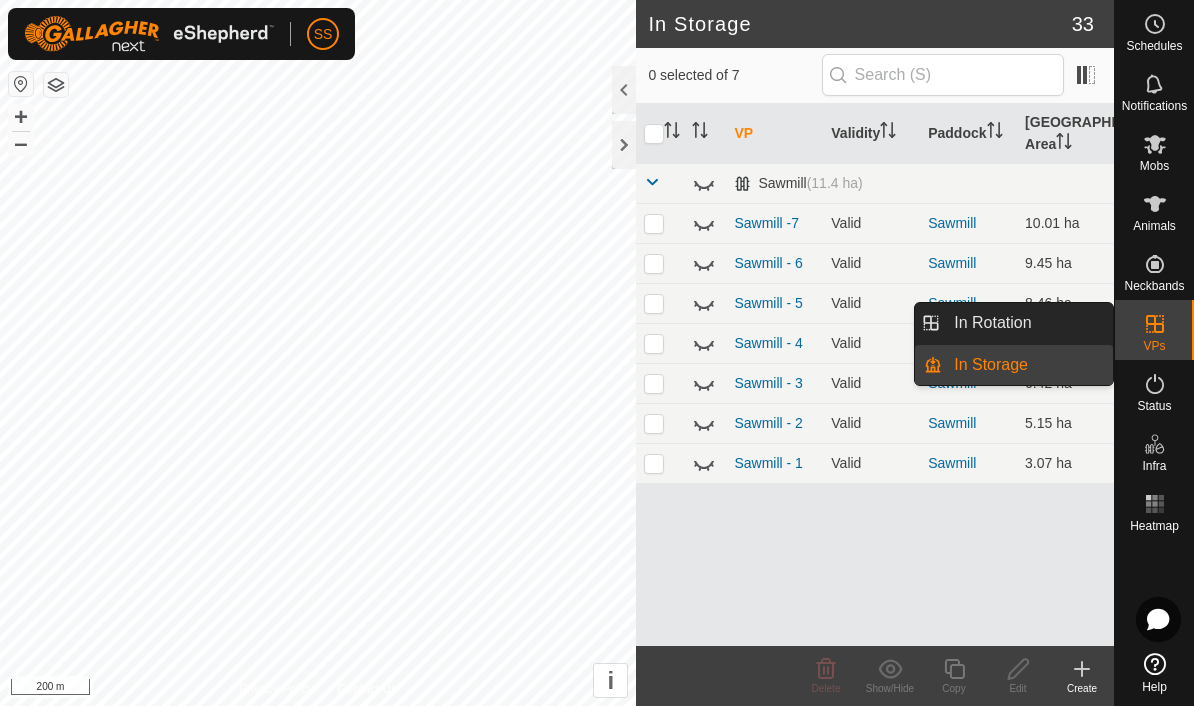 click on "In Rotation" at bounding box center (1027, 323) 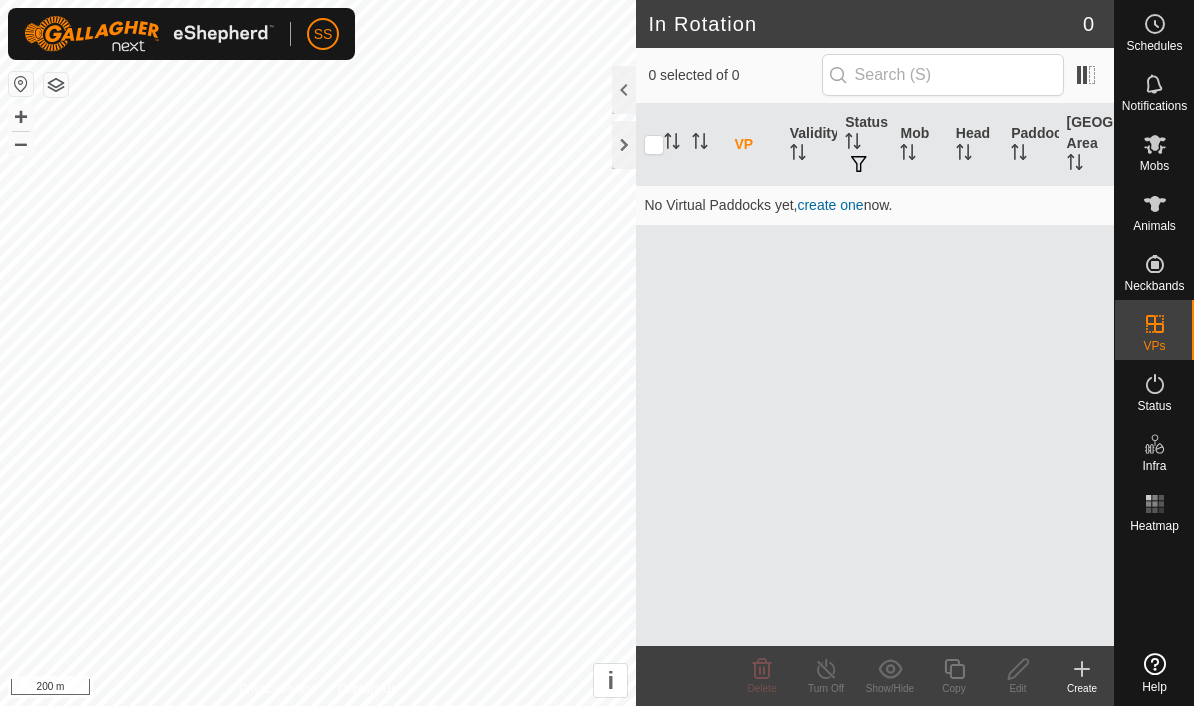 scroll, scrollTop: 0, scrollLeft: 0, axis: both 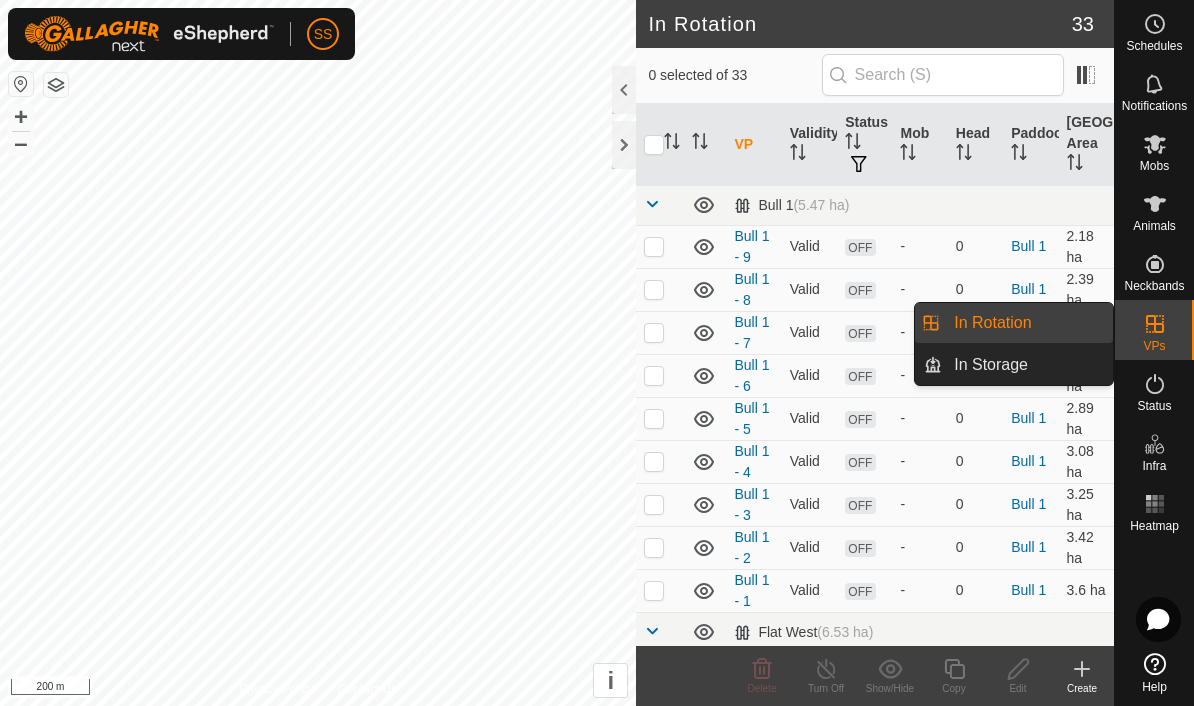click on "In Storage" at bounding box center (1027, 365) 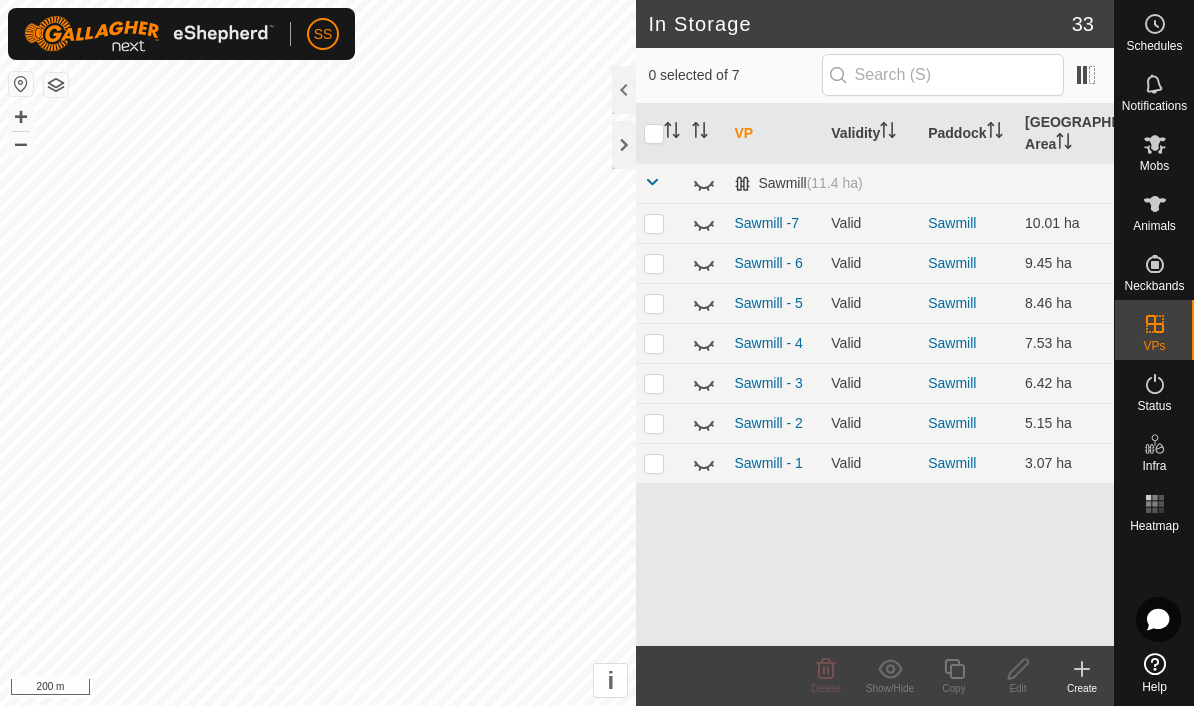 click 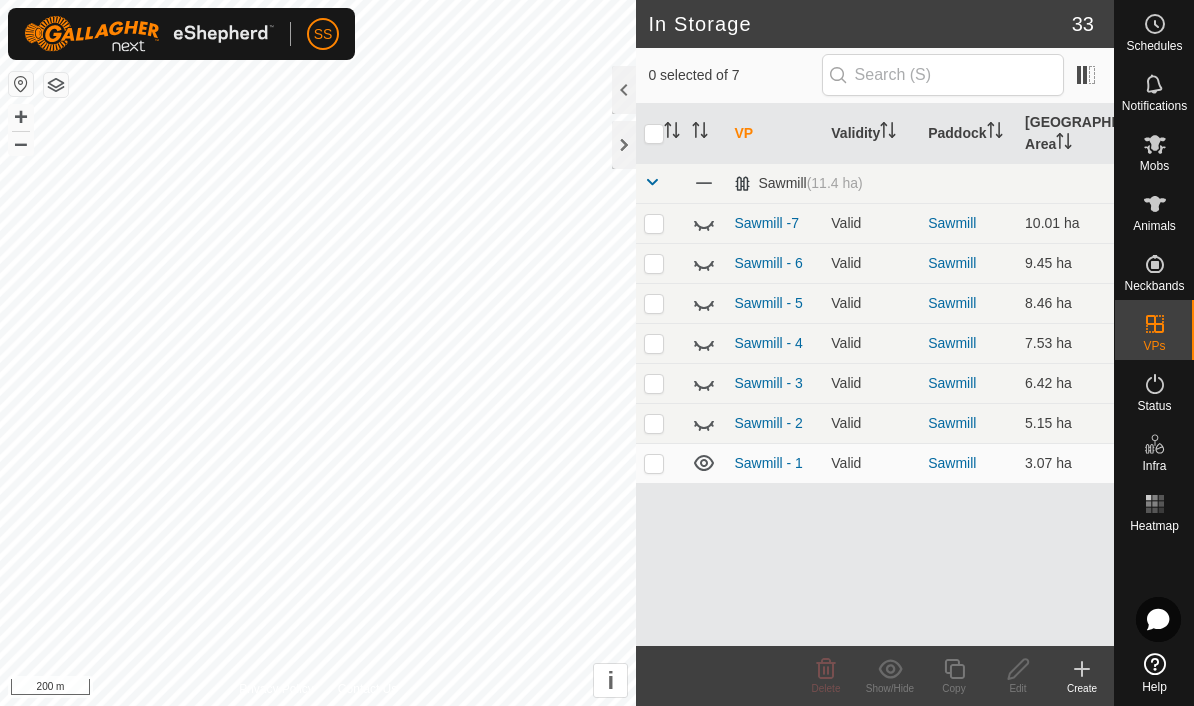 click 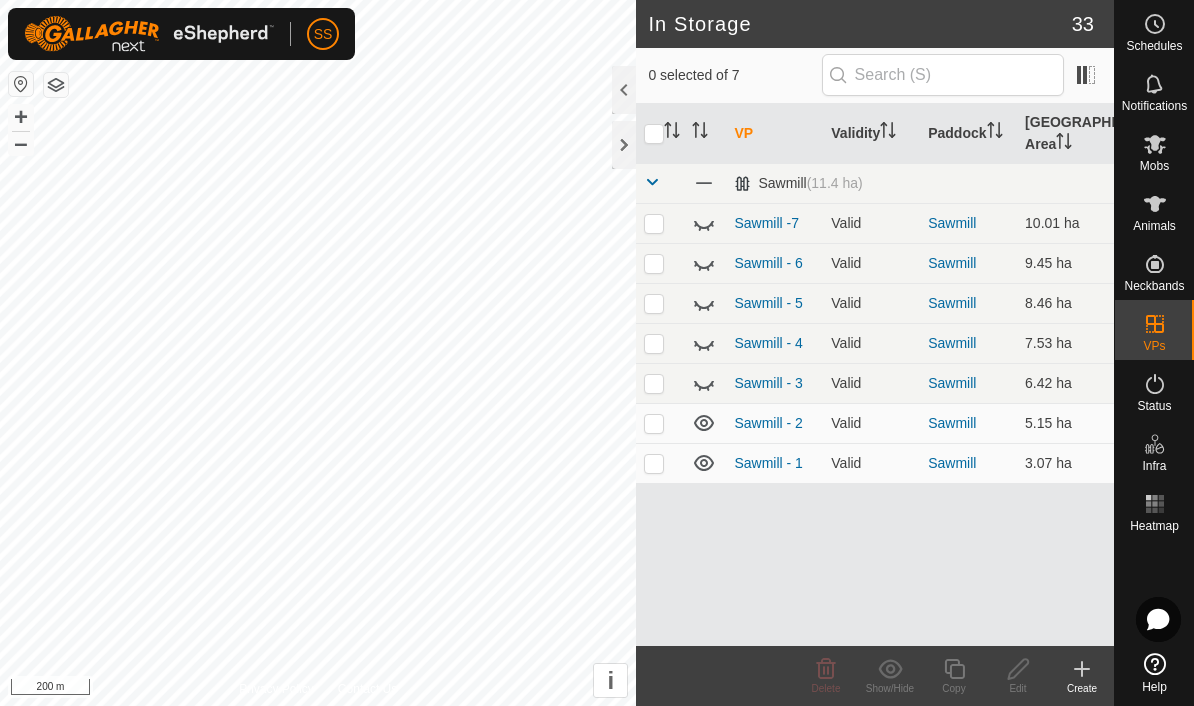 click 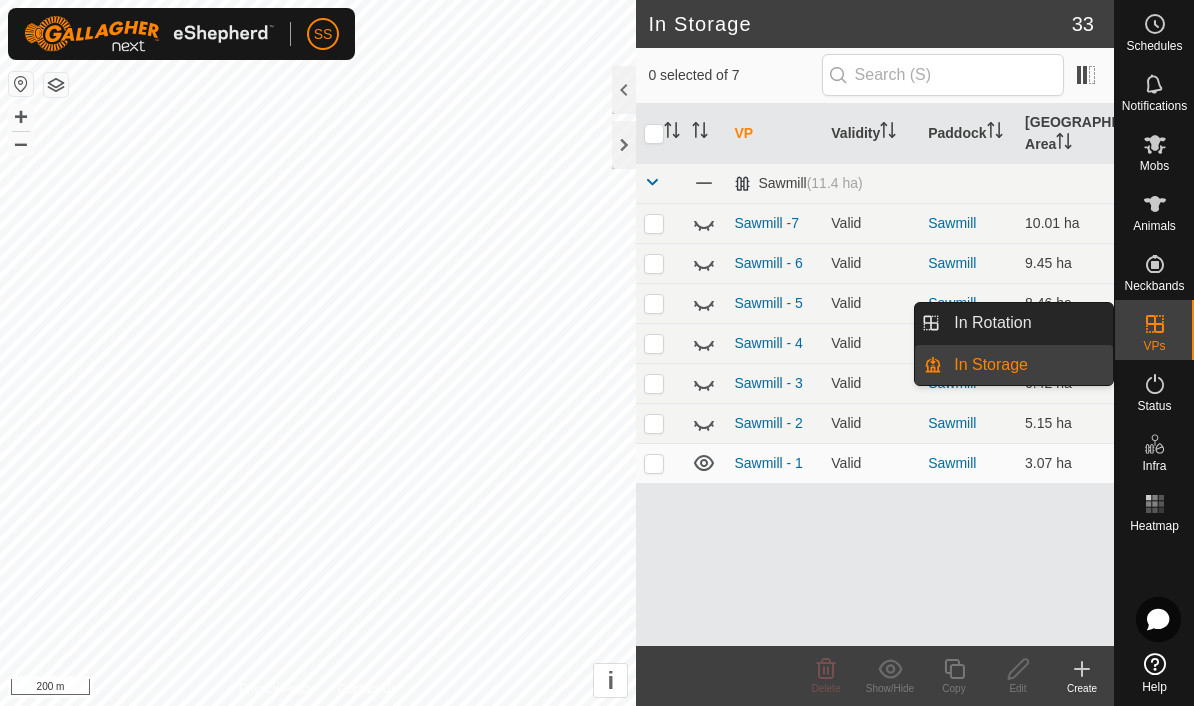 click on "In Rotation" at bounding box center [992, 323] 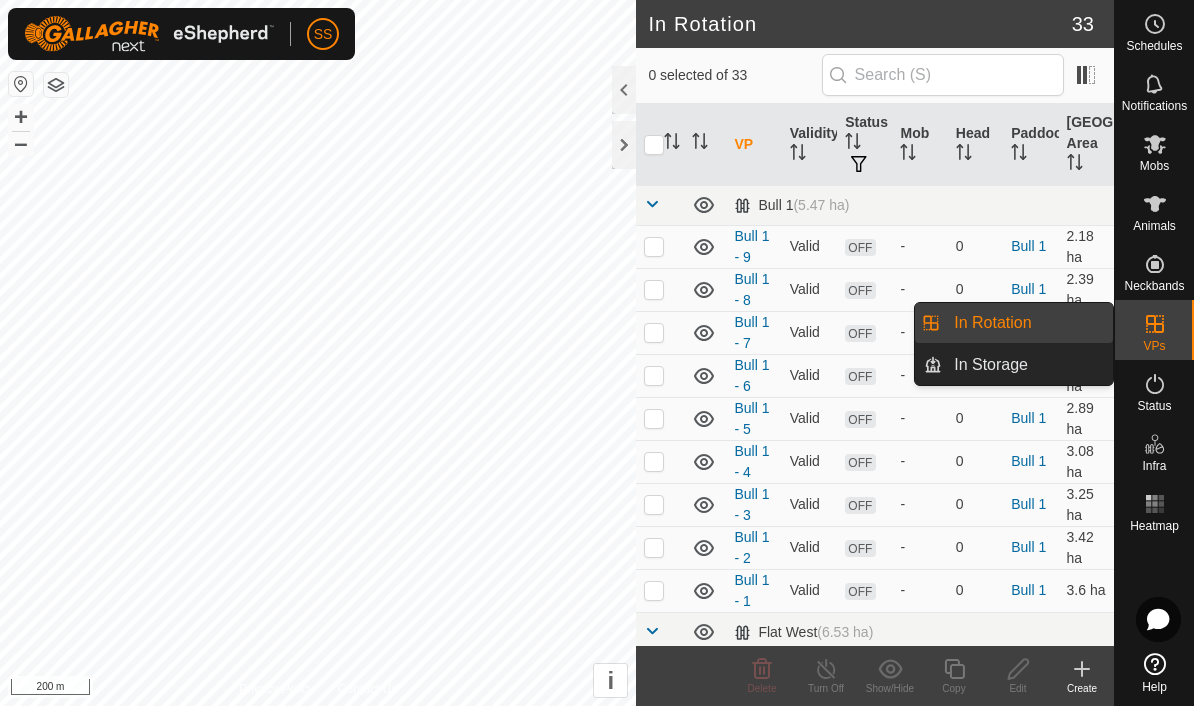 click on "In Storage" at bounding box center [1027, 365] 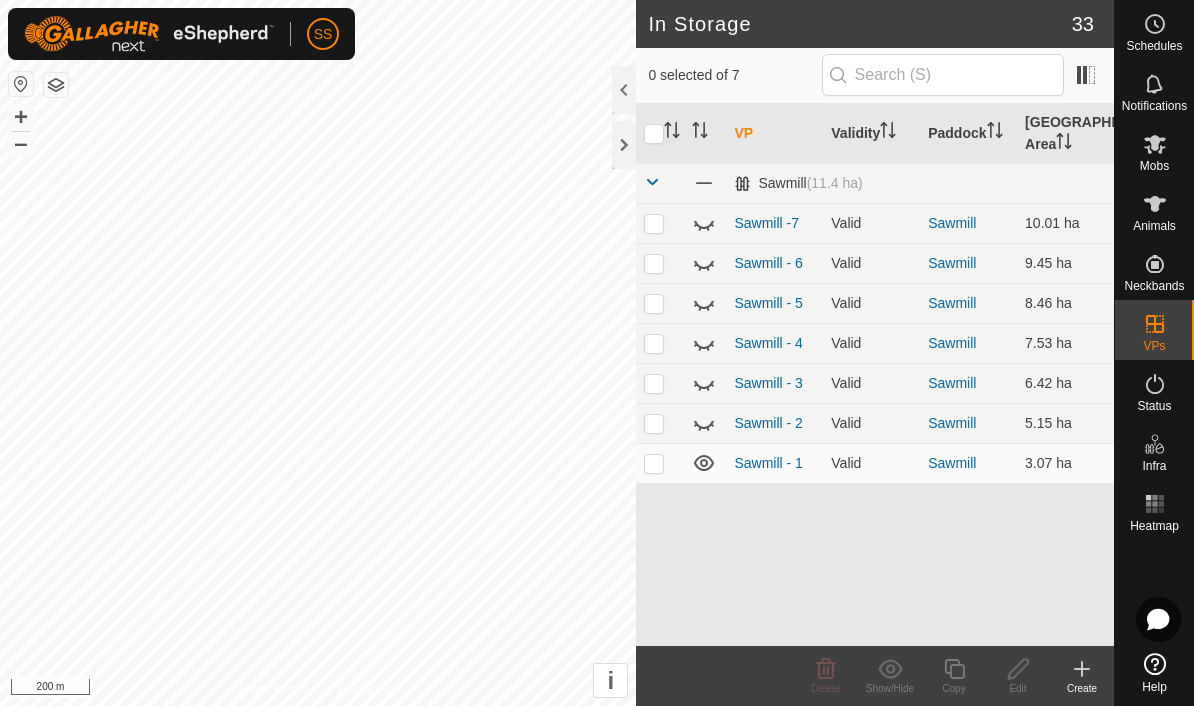 click 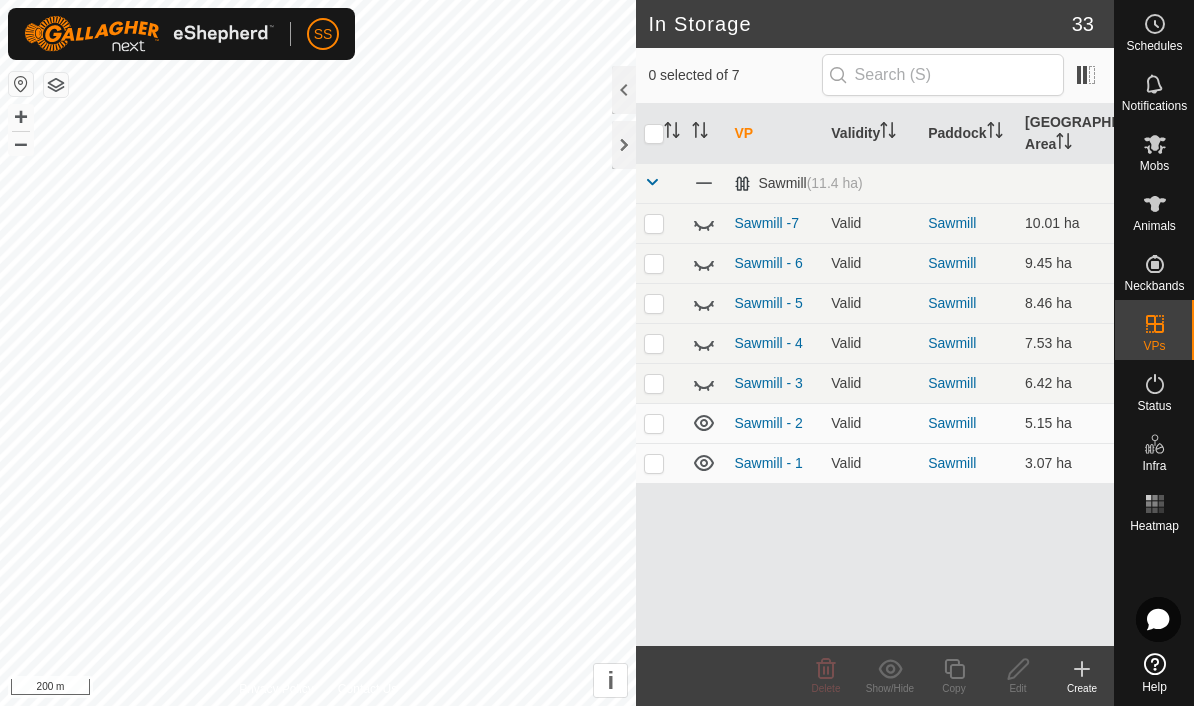 click 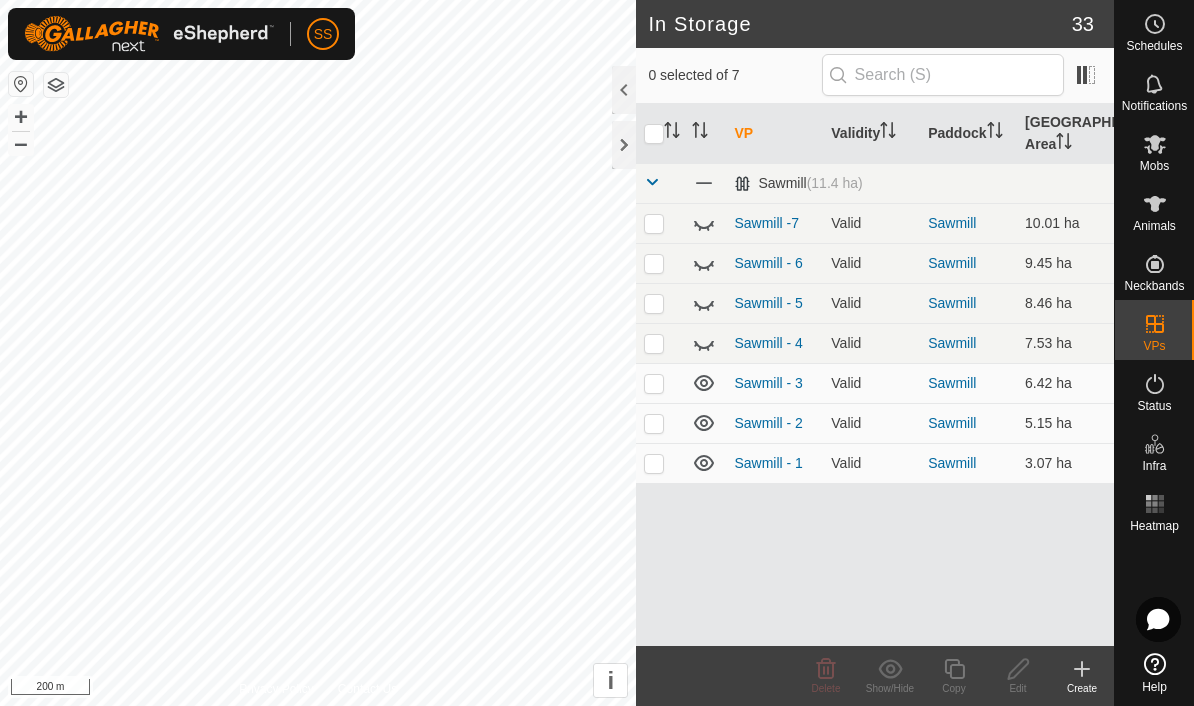 click 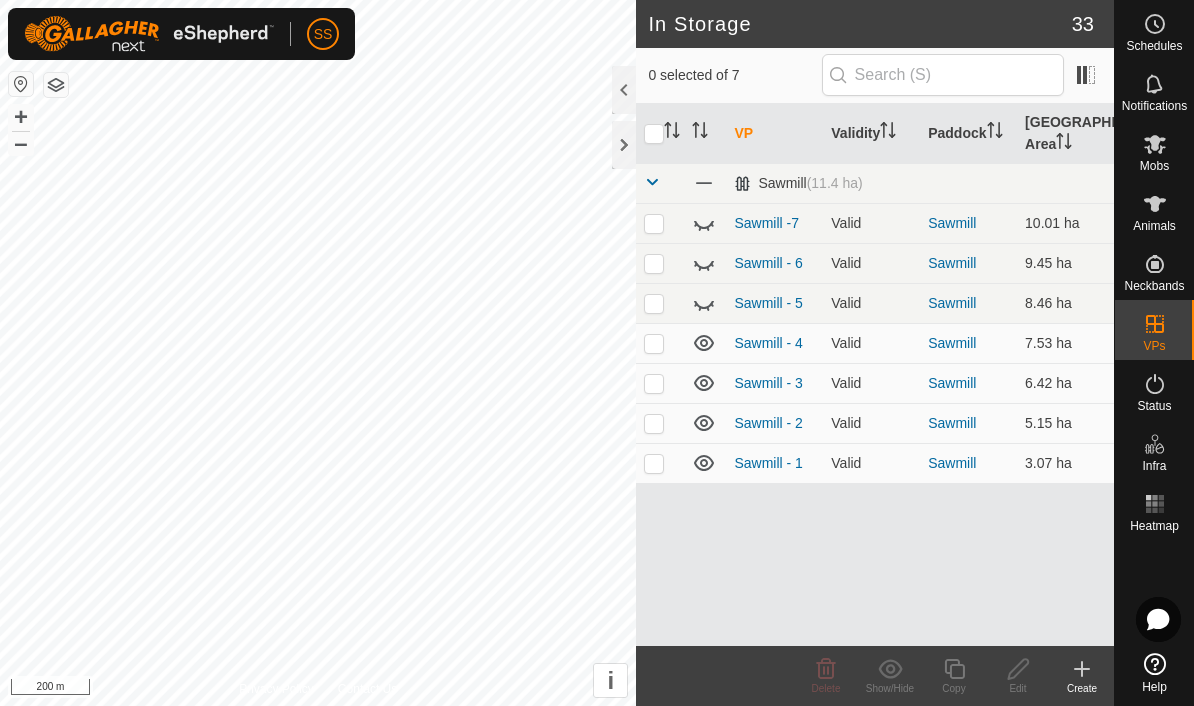 click 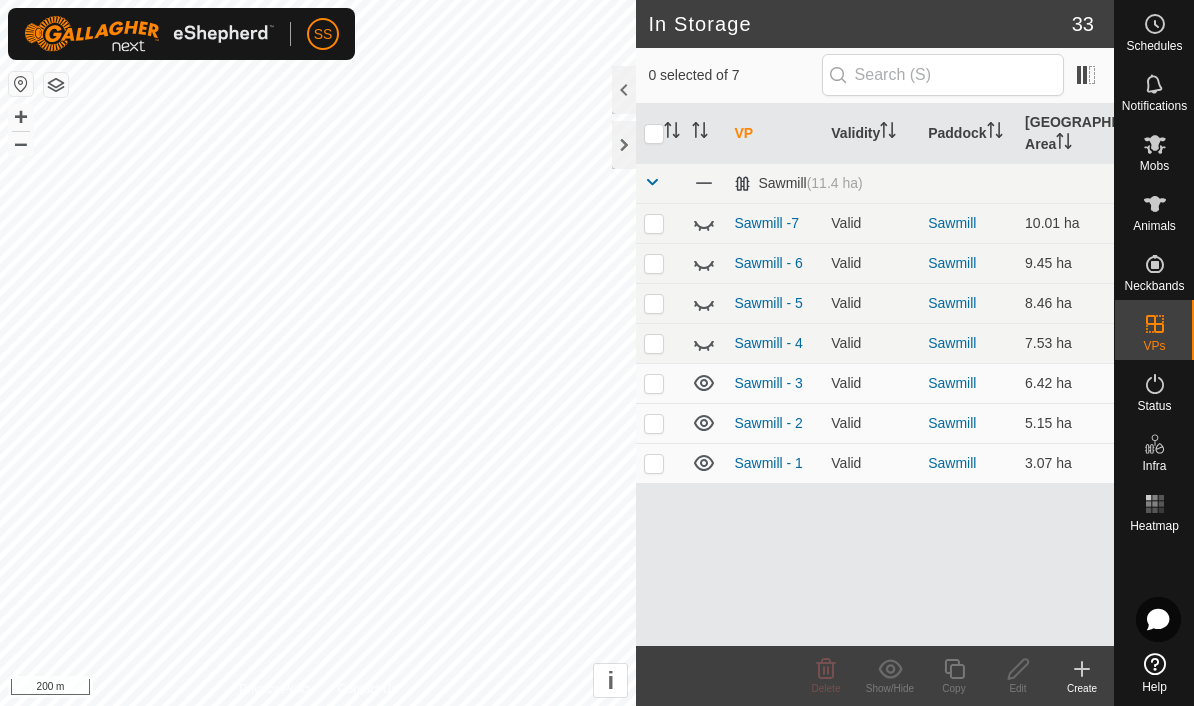 click 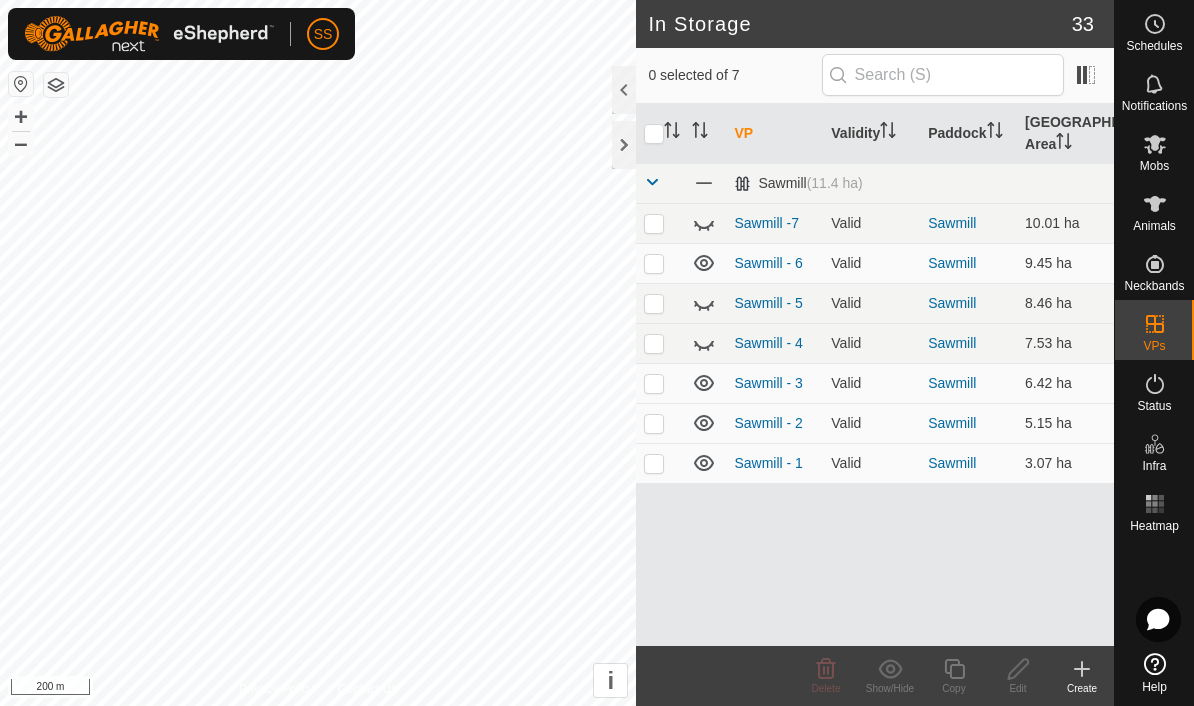 click 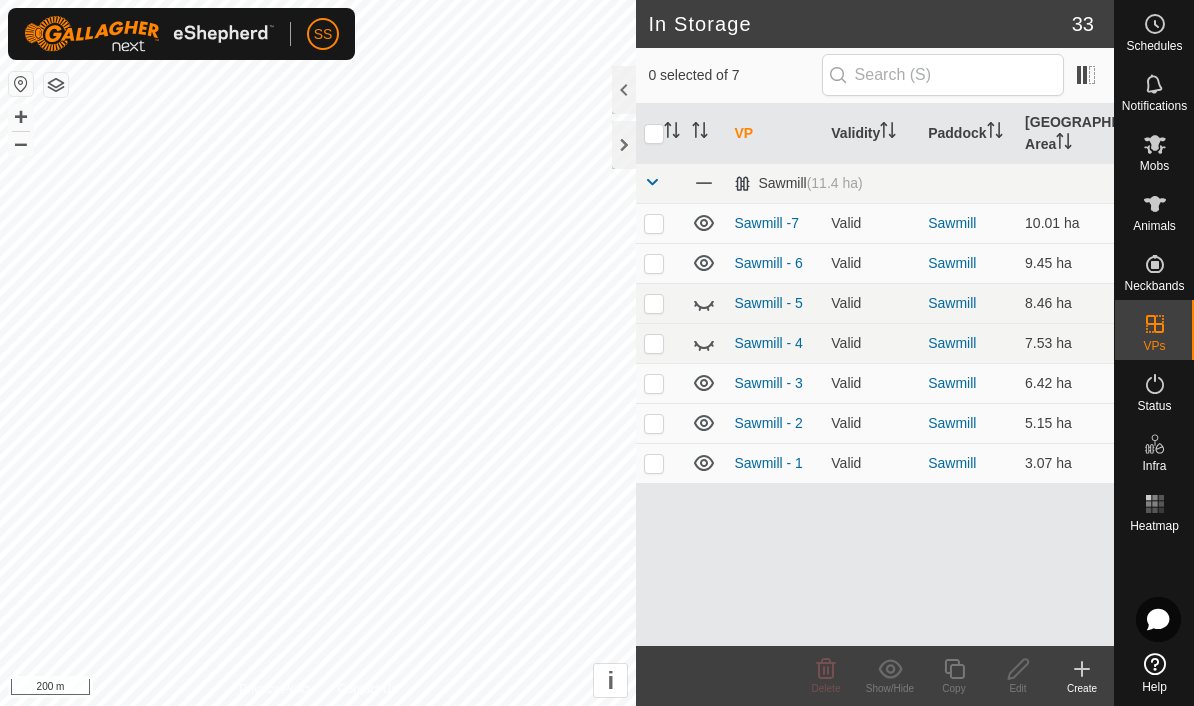 click 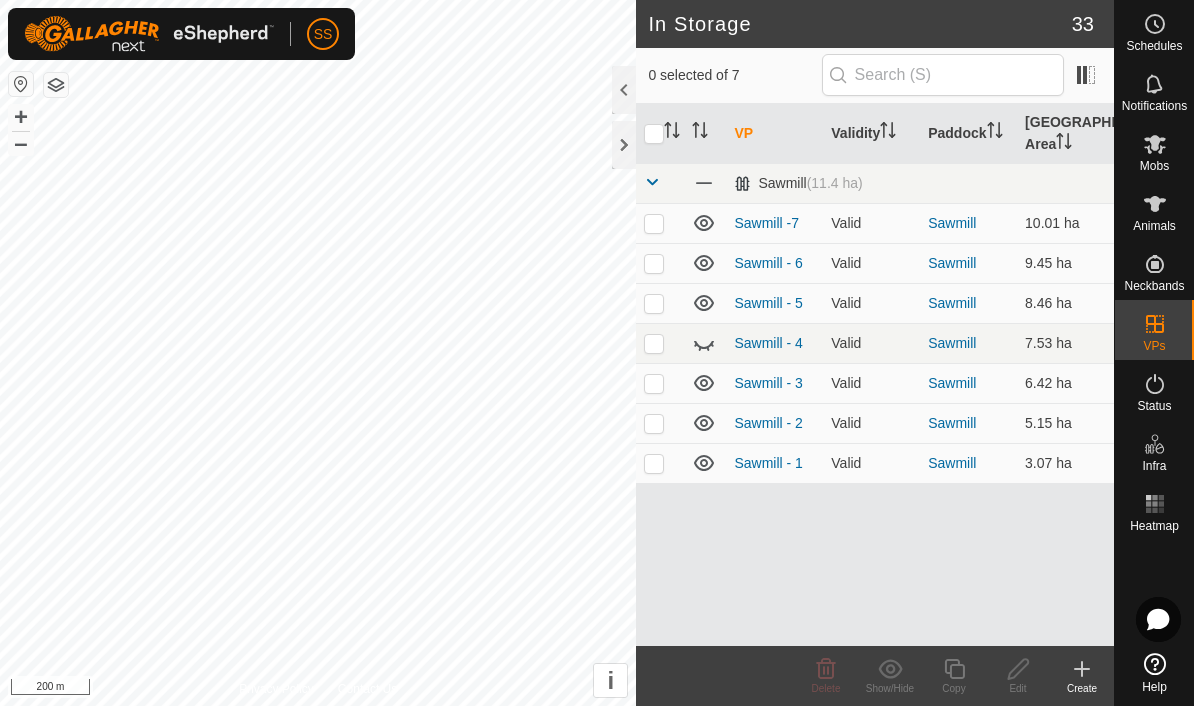 click 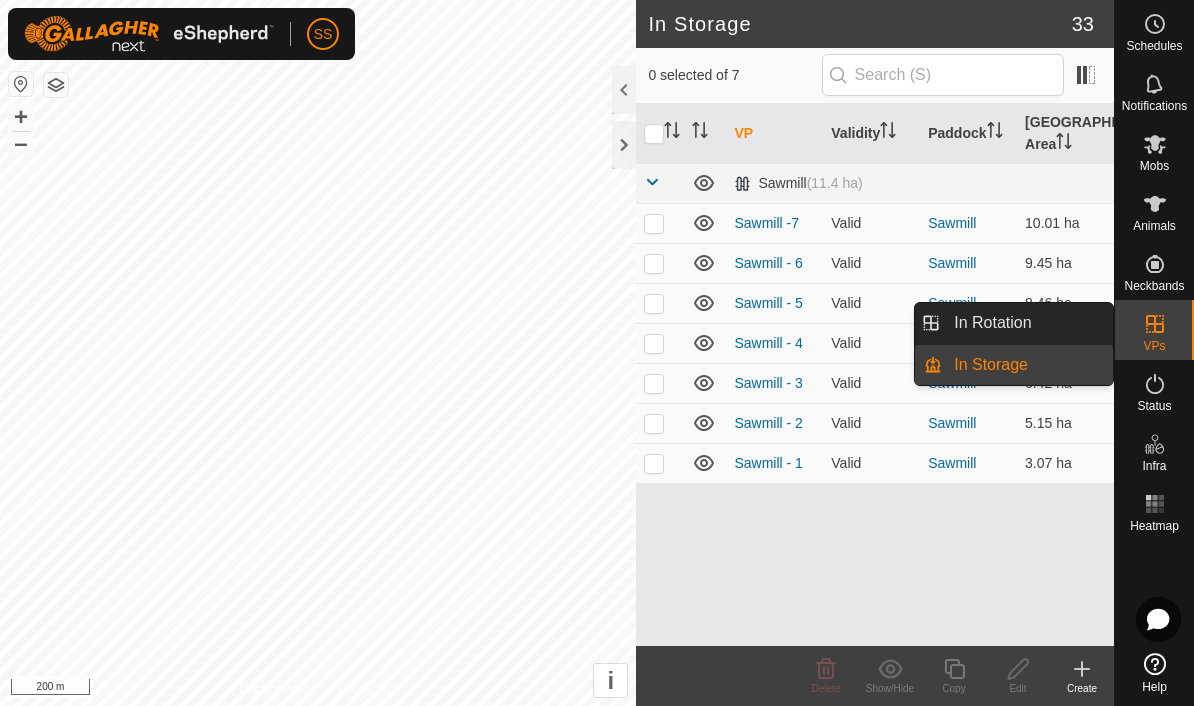 click on "In Rotation" at bounding box center (992, 323) 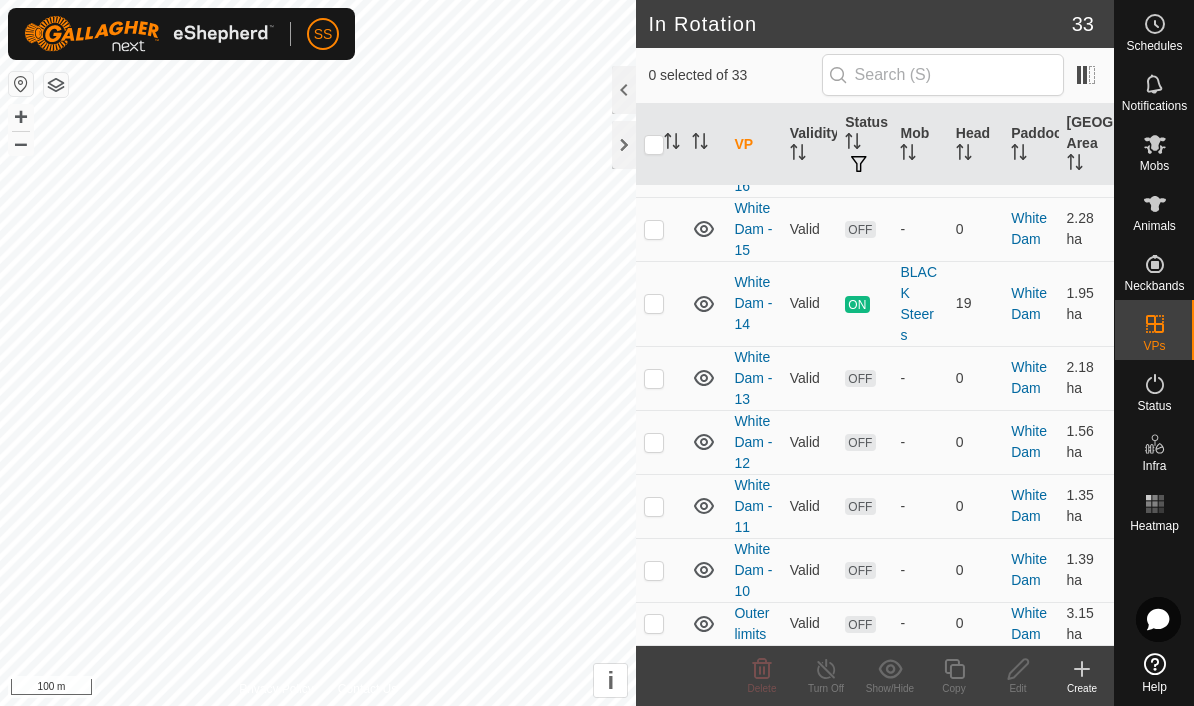 scroll, scrollTop: 1767, scrollLeft: 0, axis: vertical 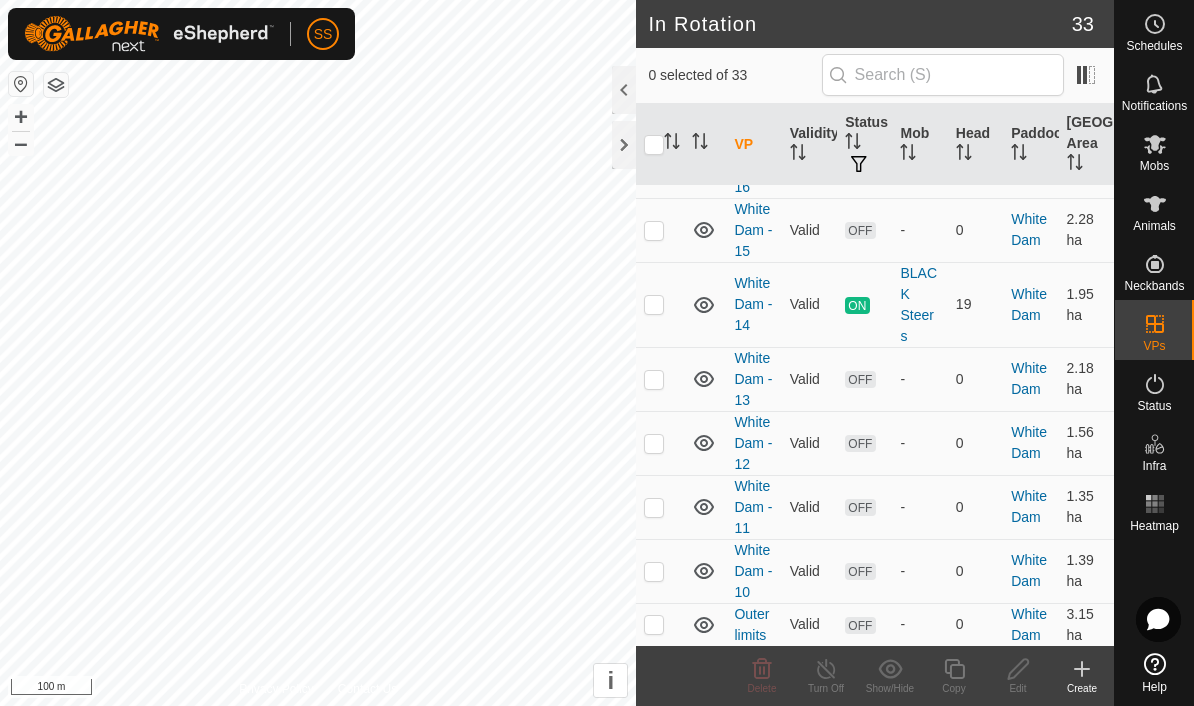 click at bounding box center [654, 571] 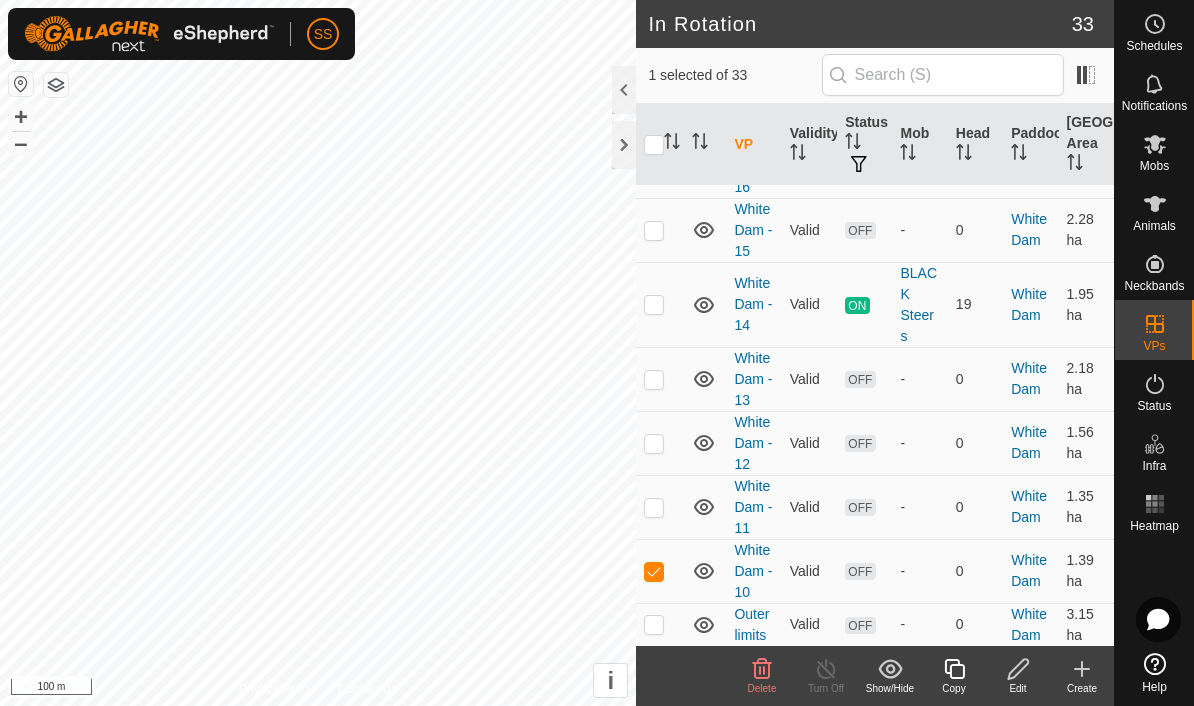 click at bounding box center [654, 571] 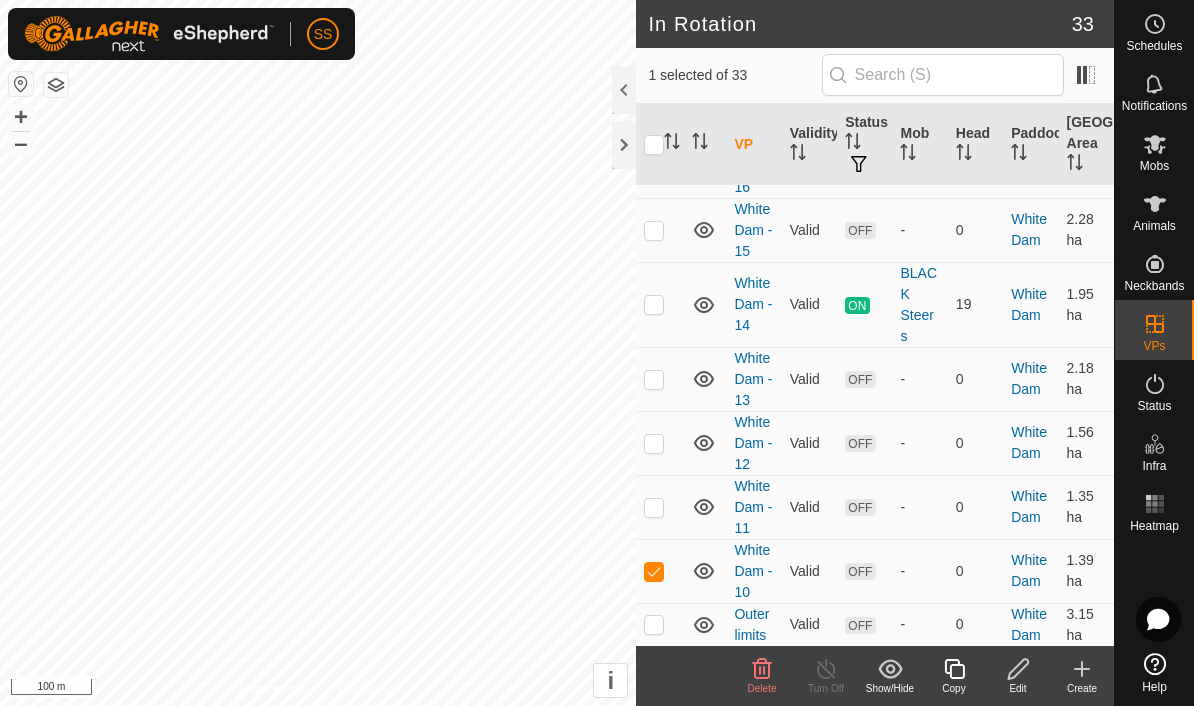 checkbox on "false" 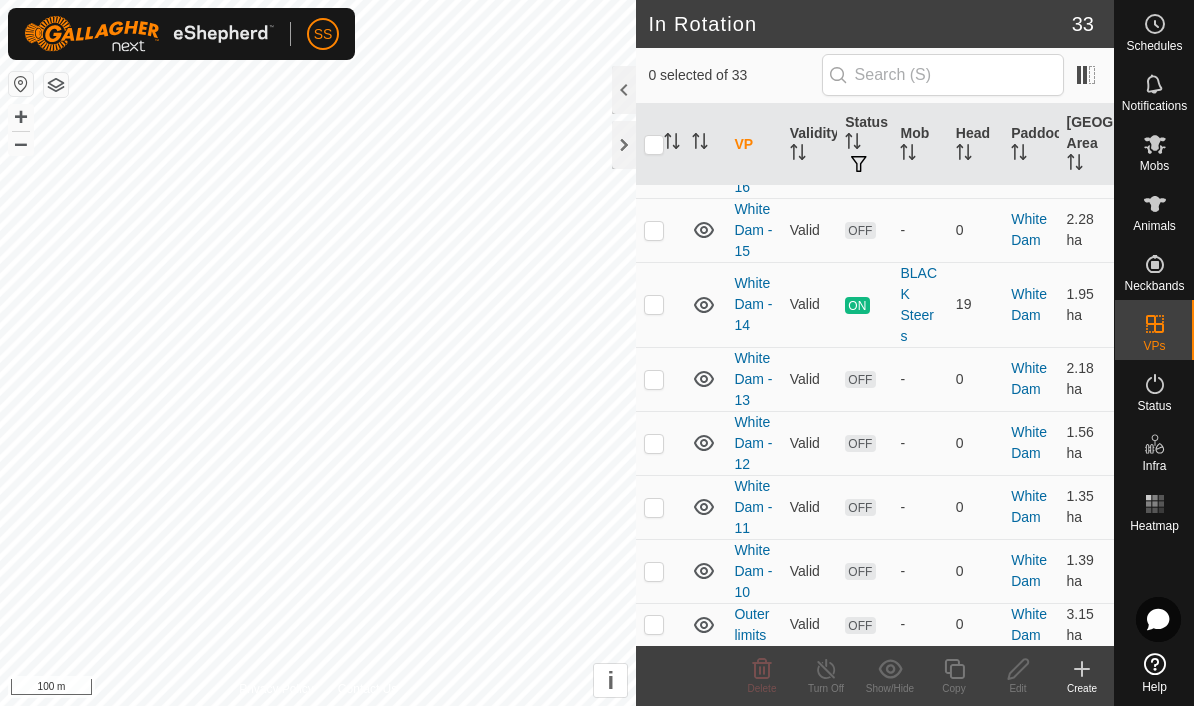 click 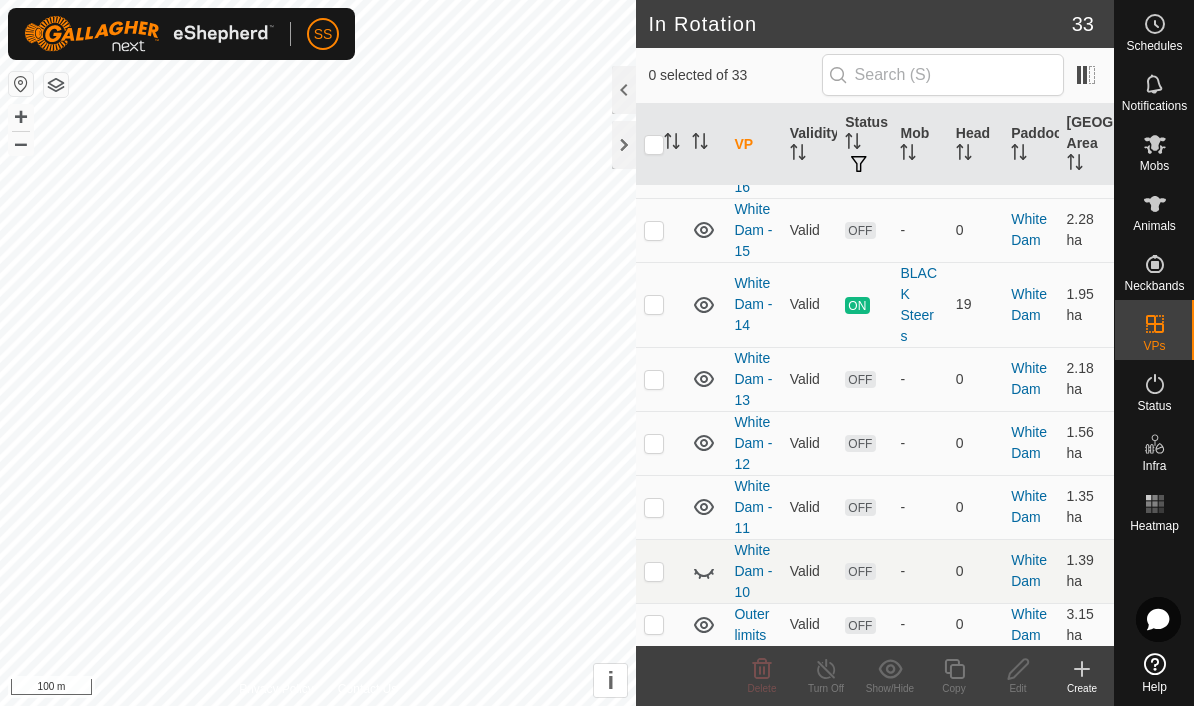 click at bounding box center (654, 507) 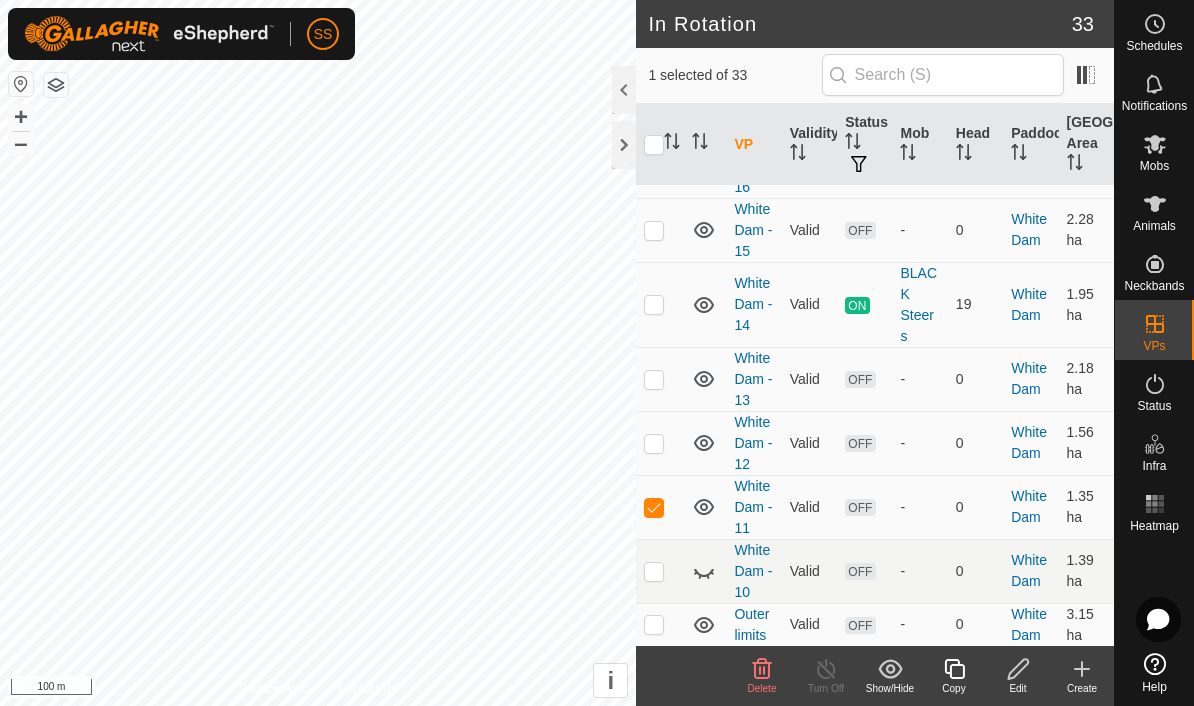 click at bounding box center [660, 507] 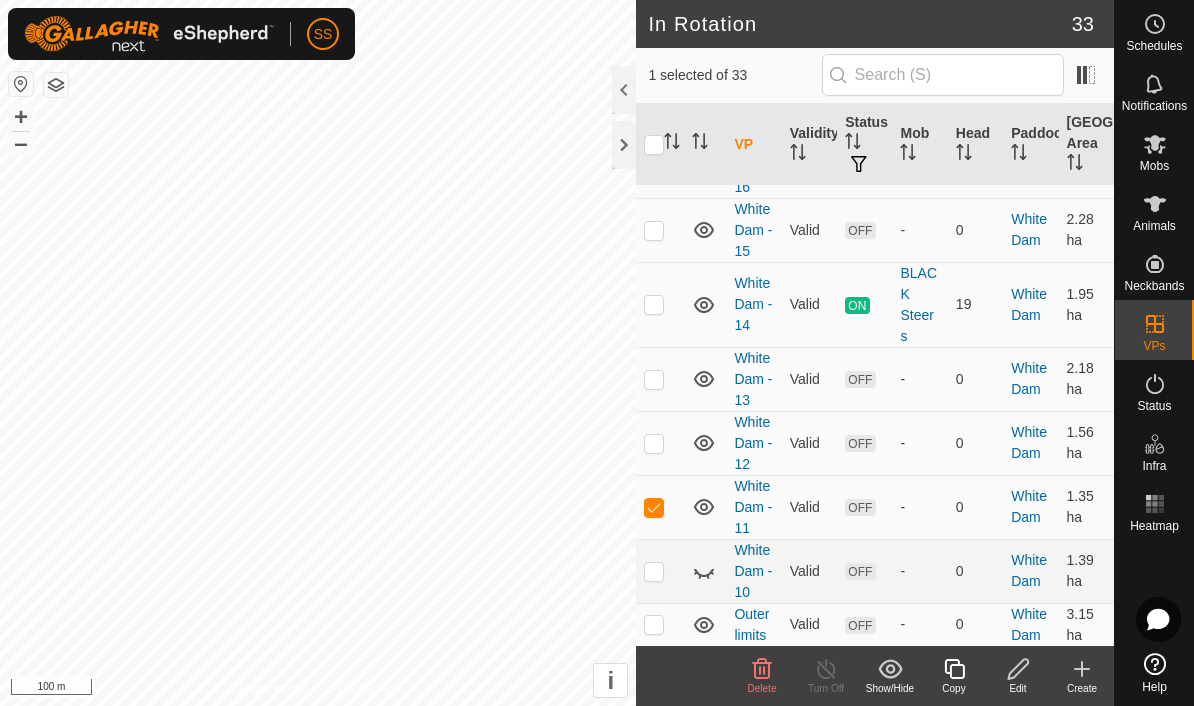 checkbox on "false" 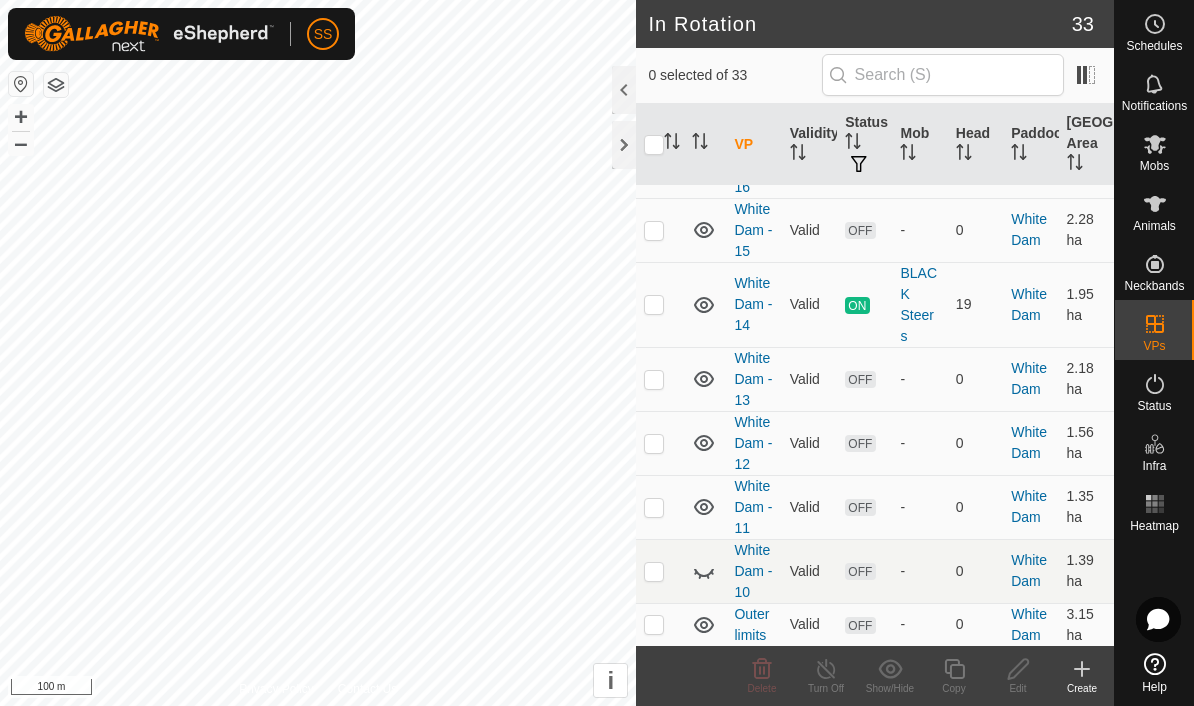 click 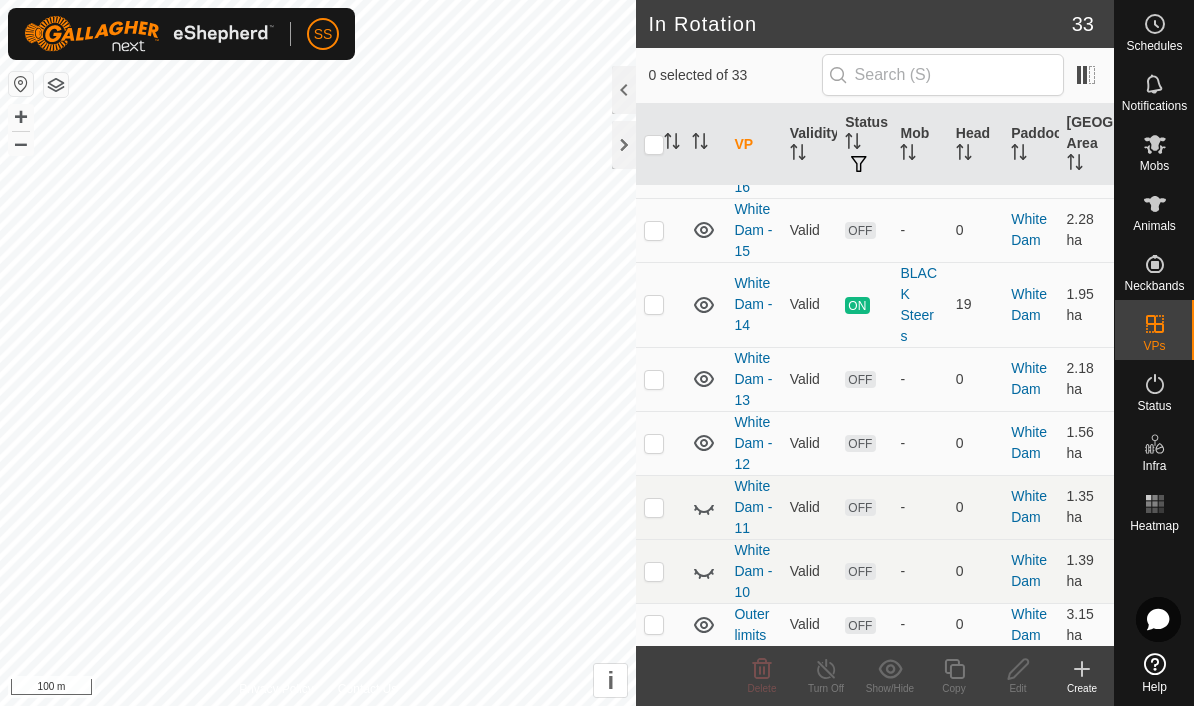 click at bounding box center (654, 443) 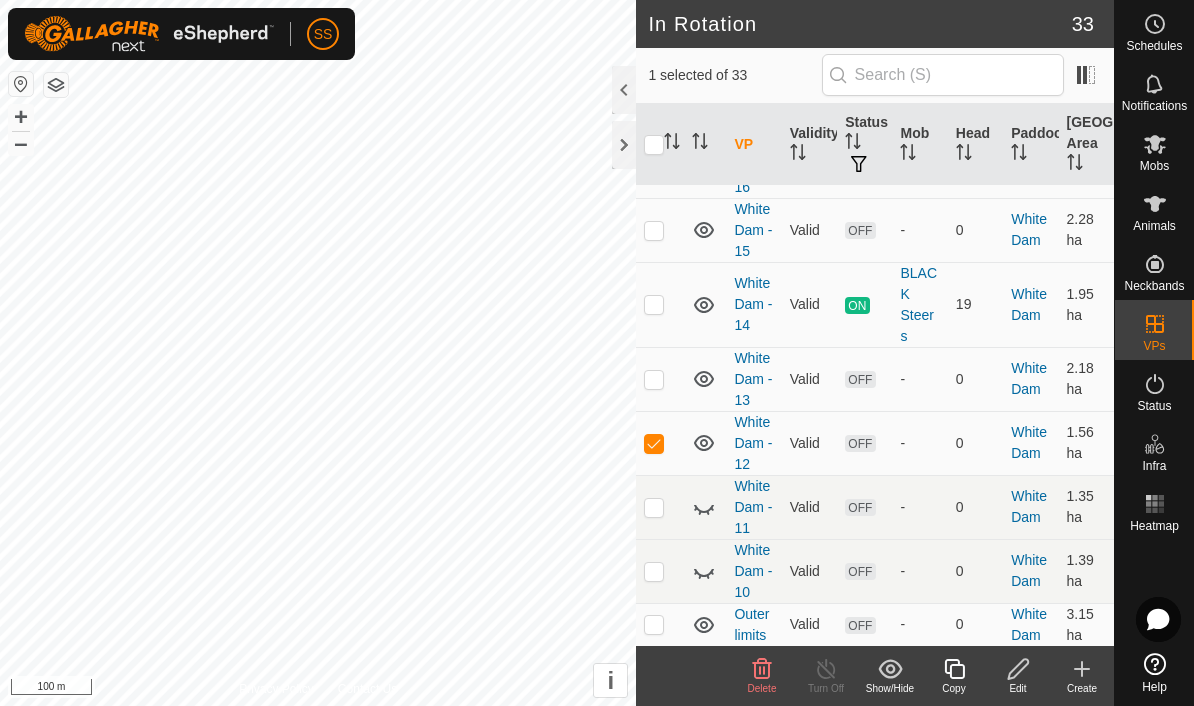 click at bounding box center (654, 443) 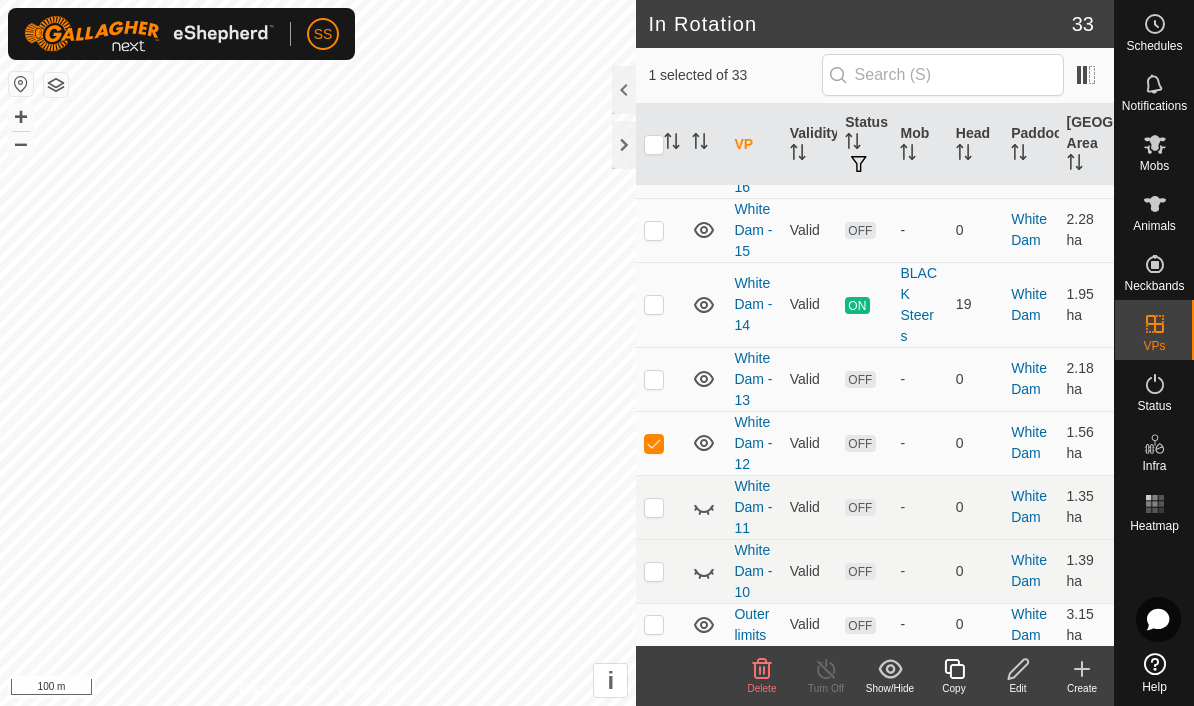 checkbox on "false" 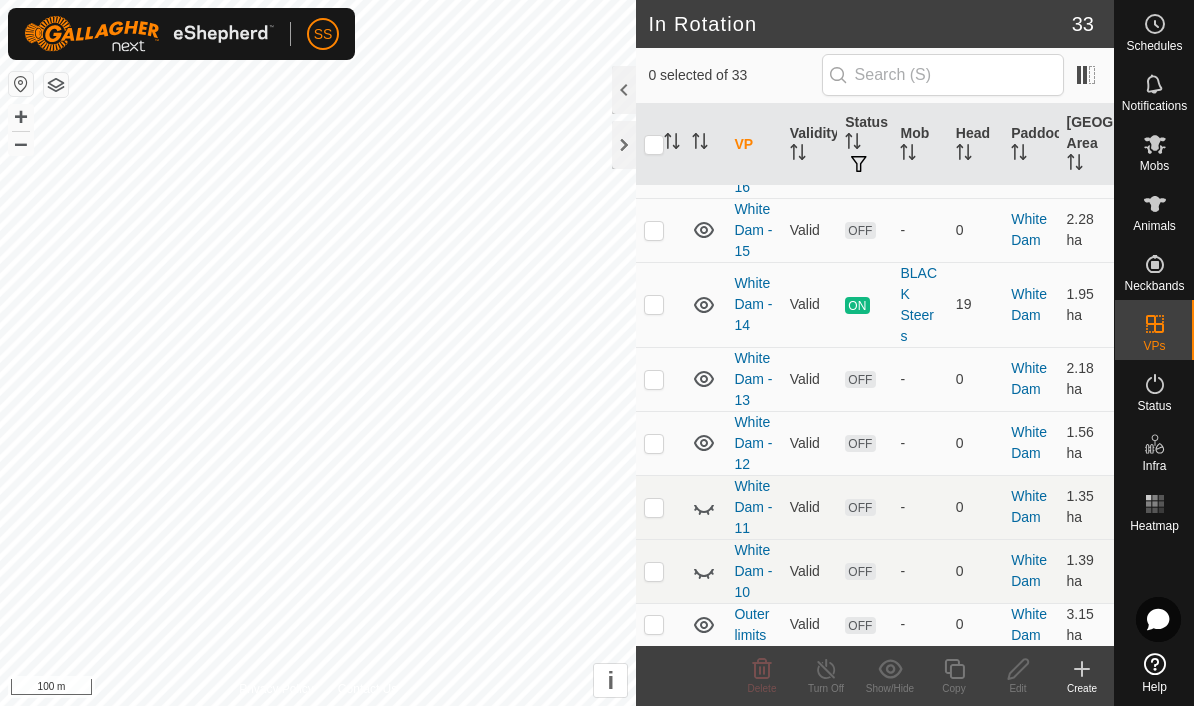 click 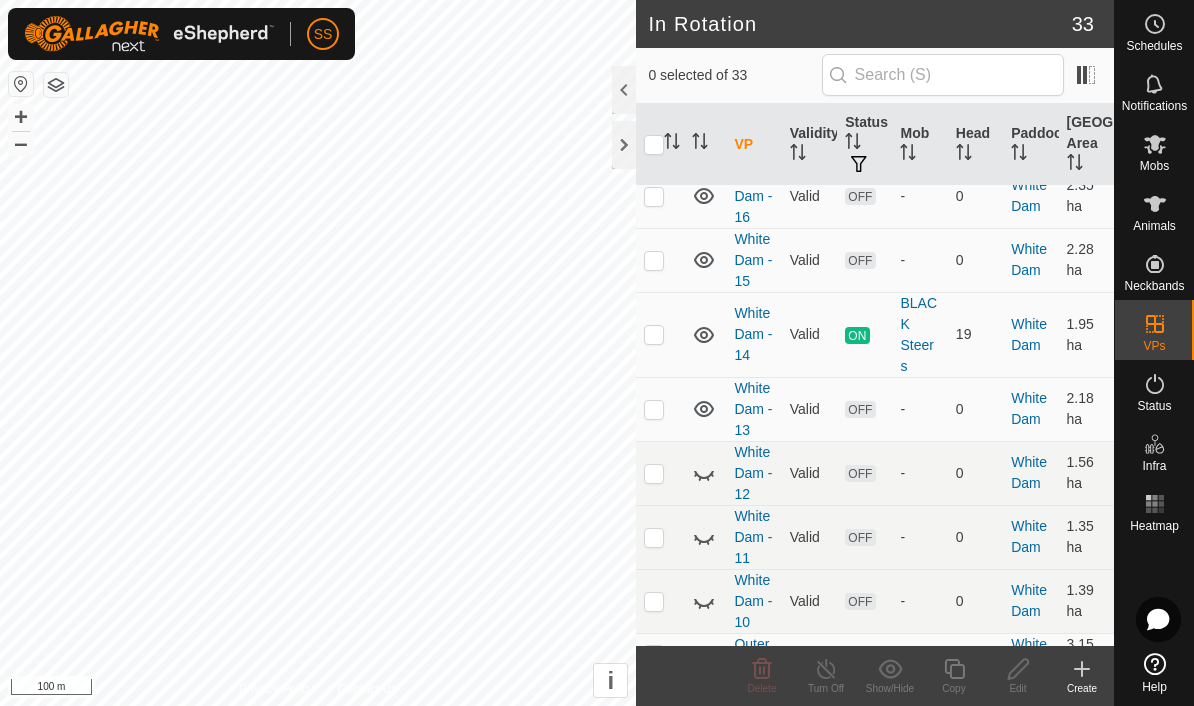 scroll, scrollTop: 1738, scrollLeft: 0, axis: vertical 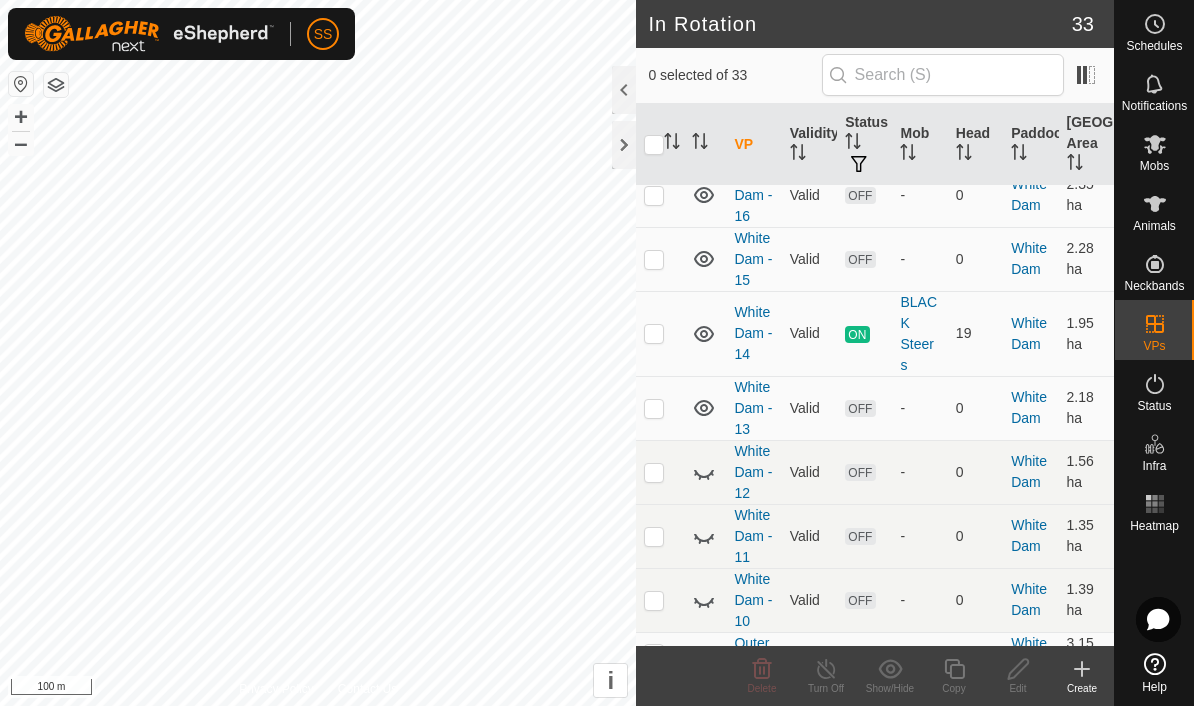 click at bounding box center (660, 408) 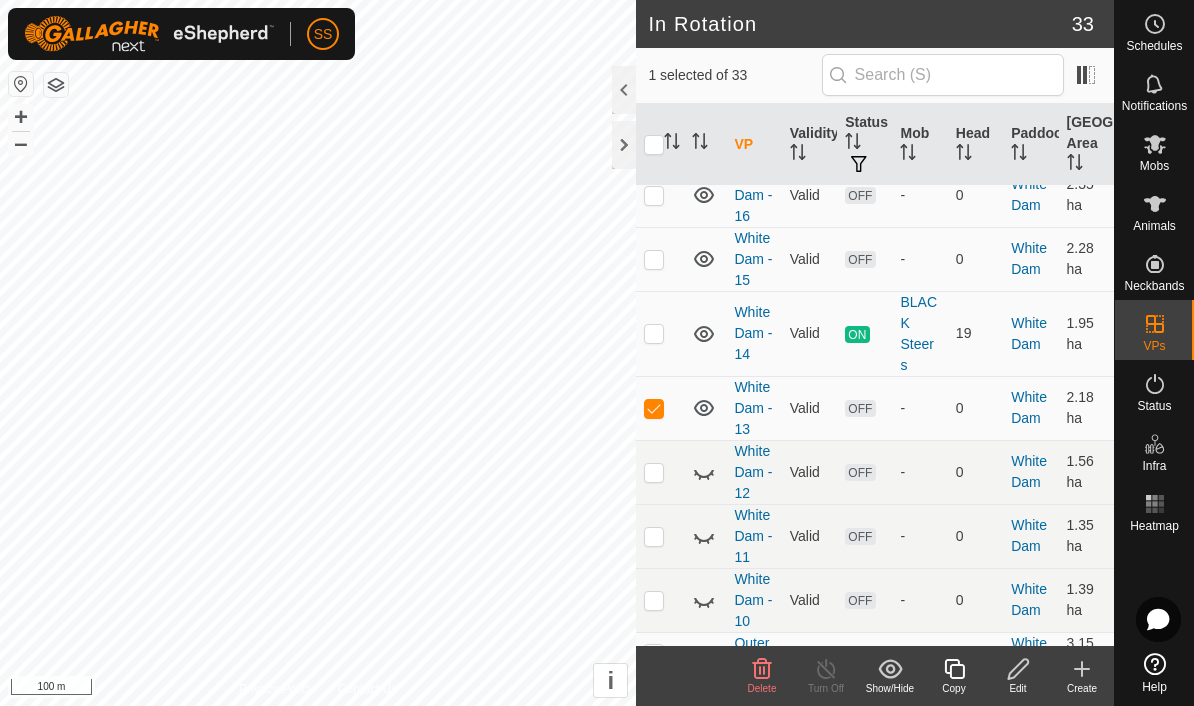 click at bounding box center (654, 408) 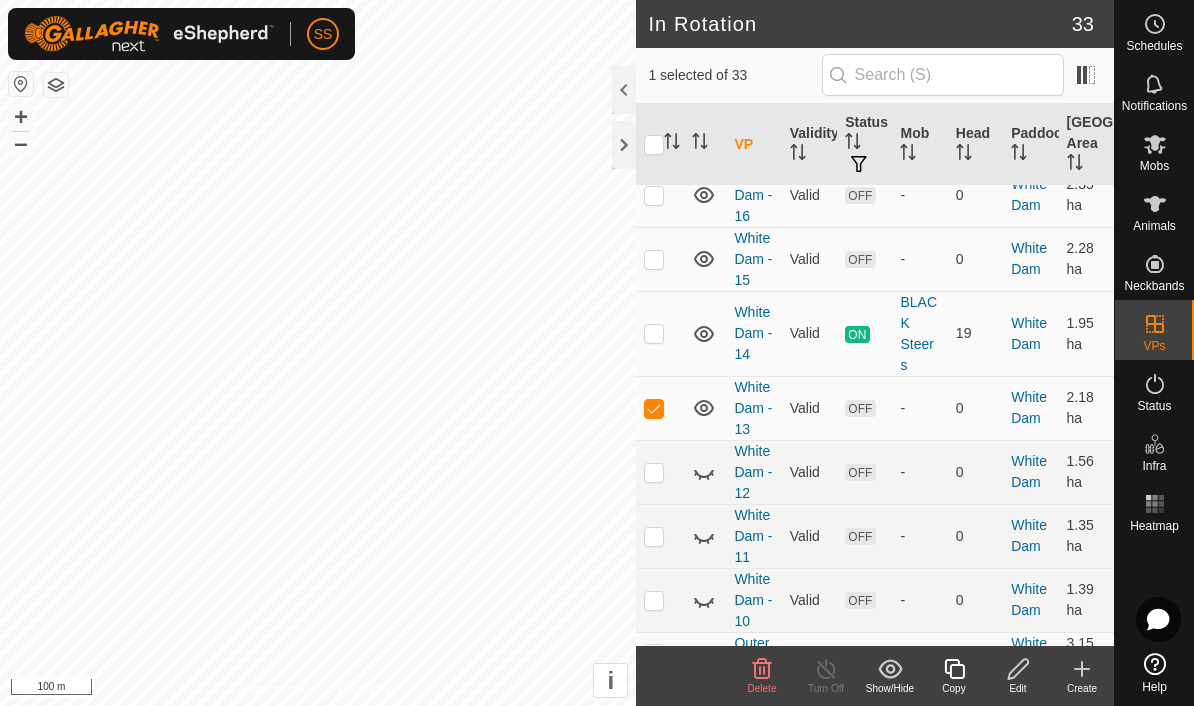 checkbox on "false" 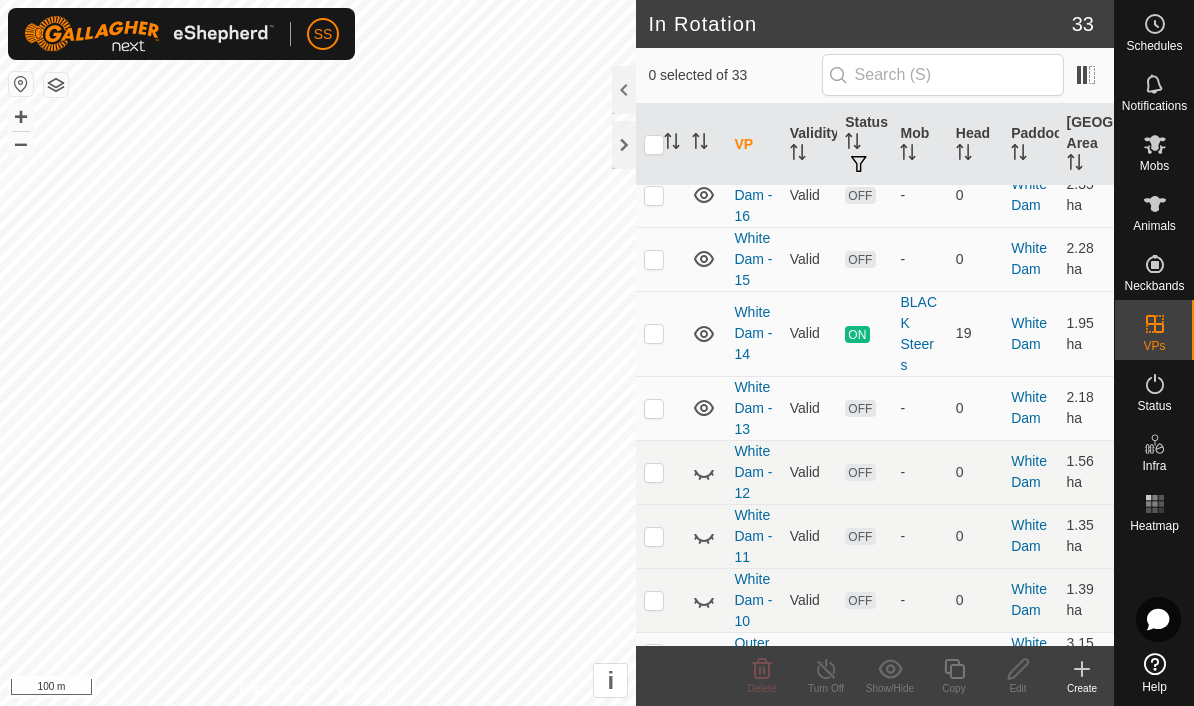 click 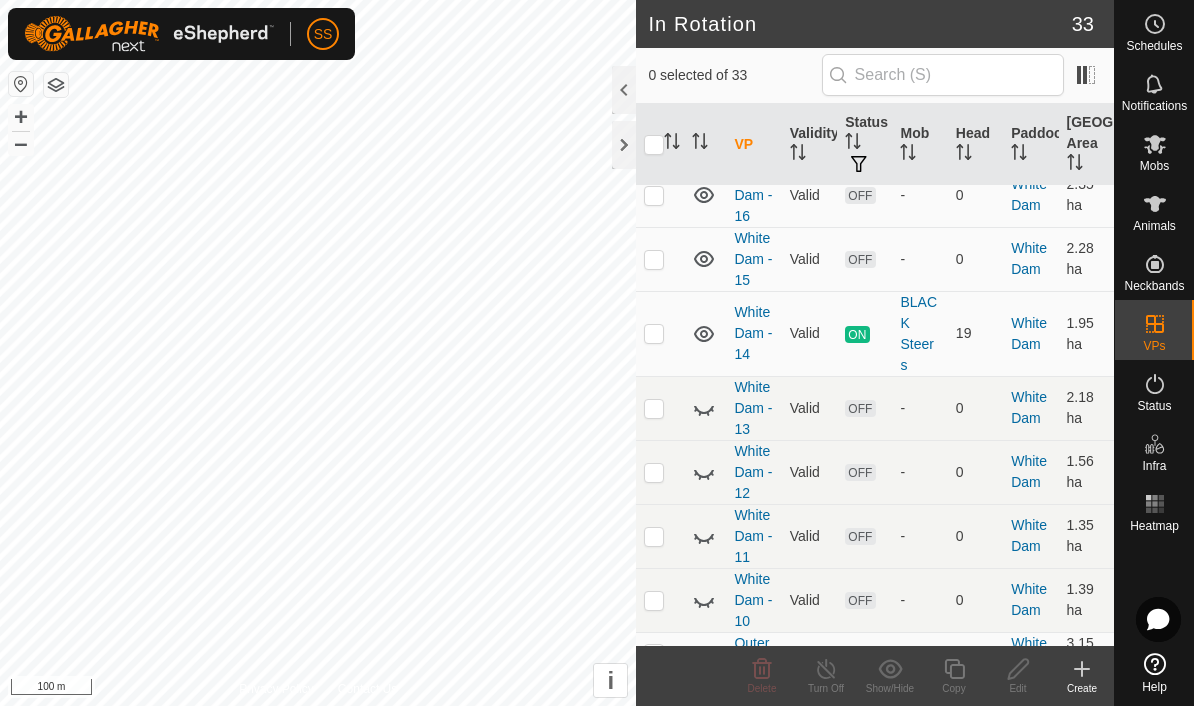 click 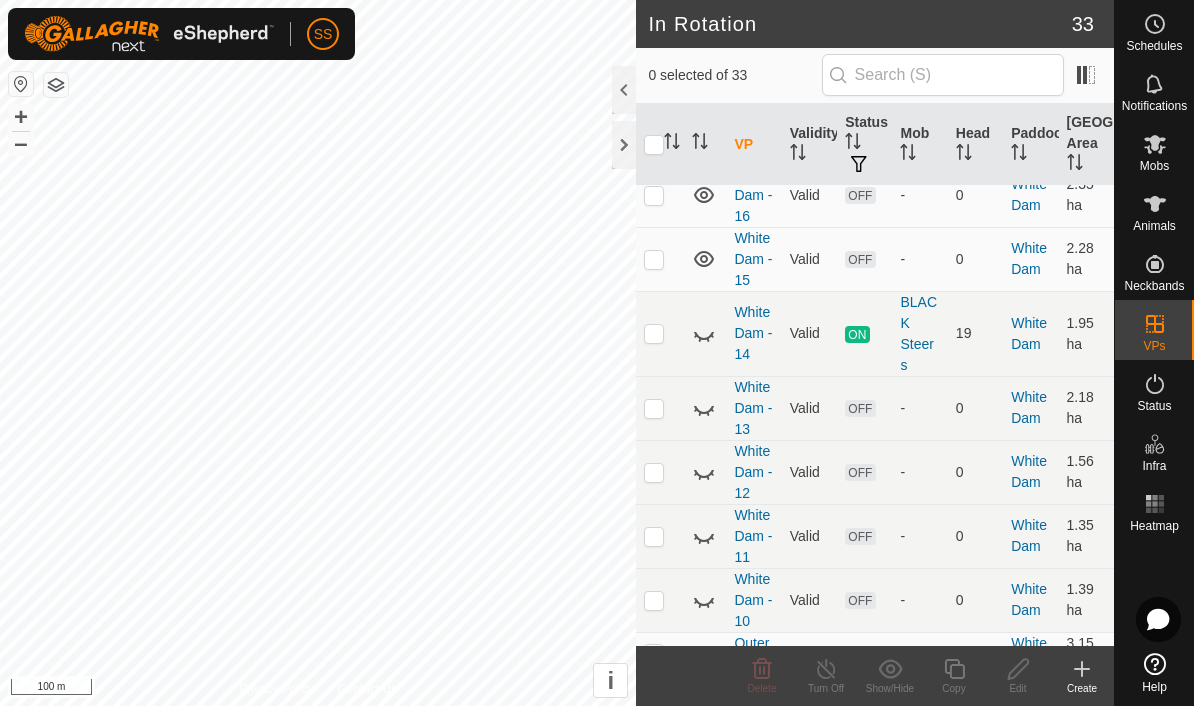 click 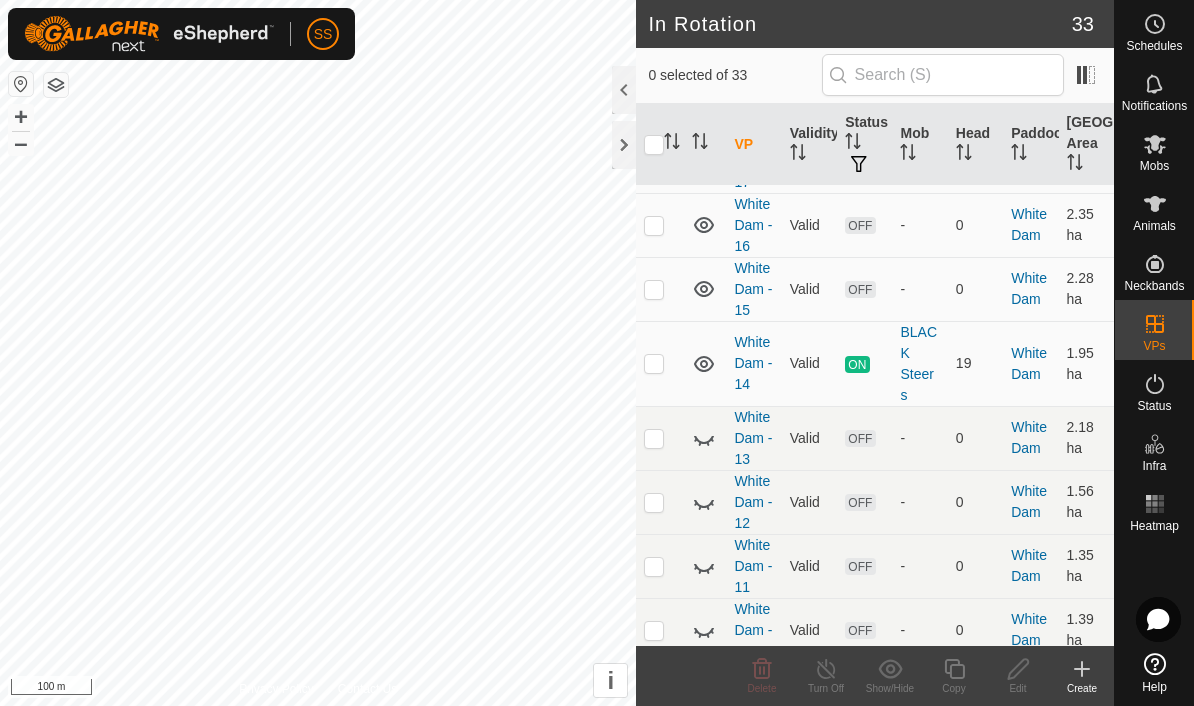 scroll, scrollTop: 1694, scrollLeft: 0, axis: vertical 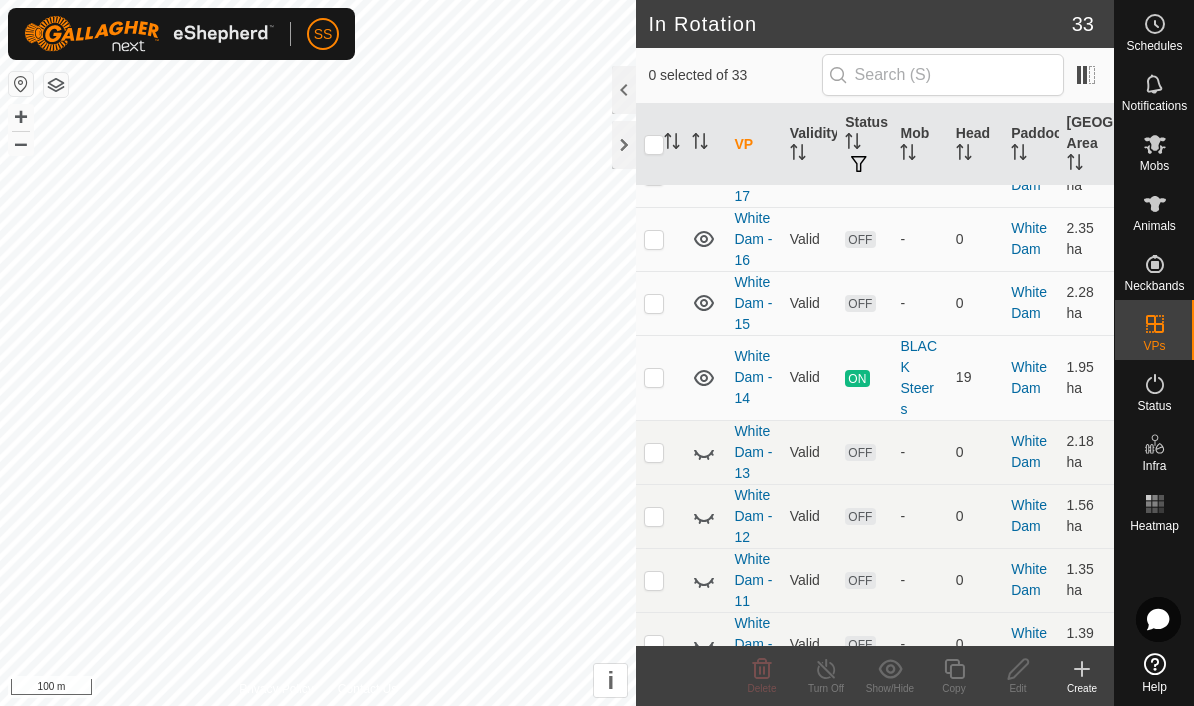 click 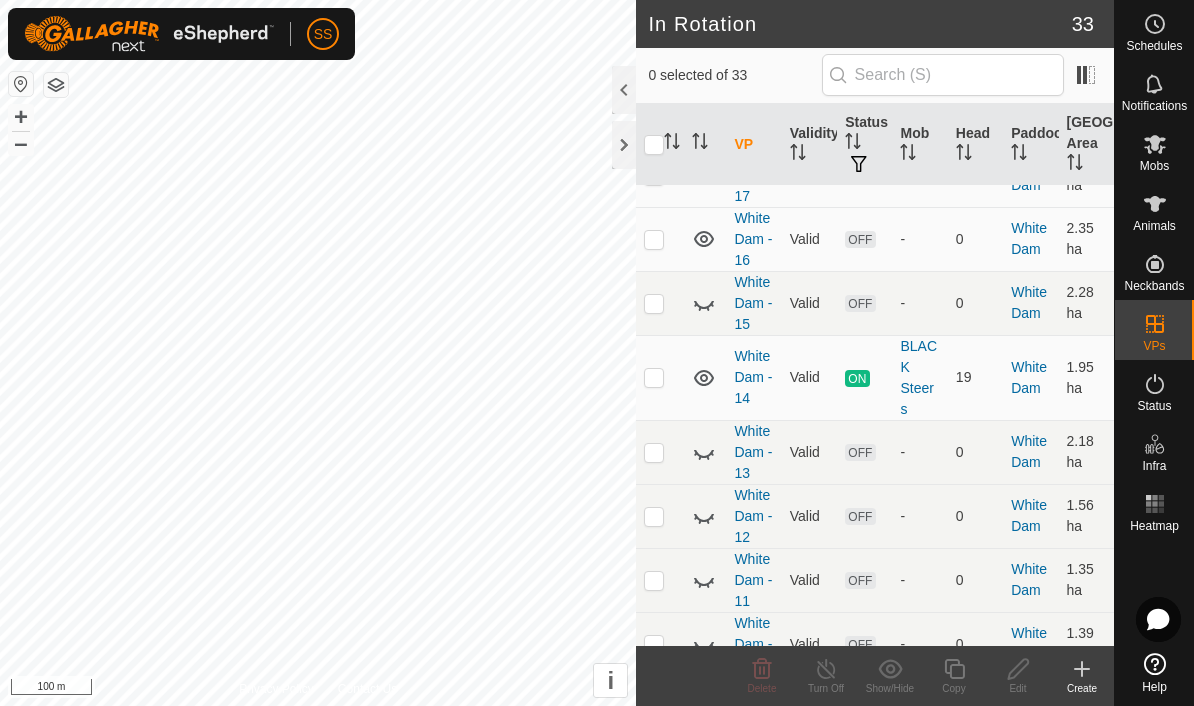 click 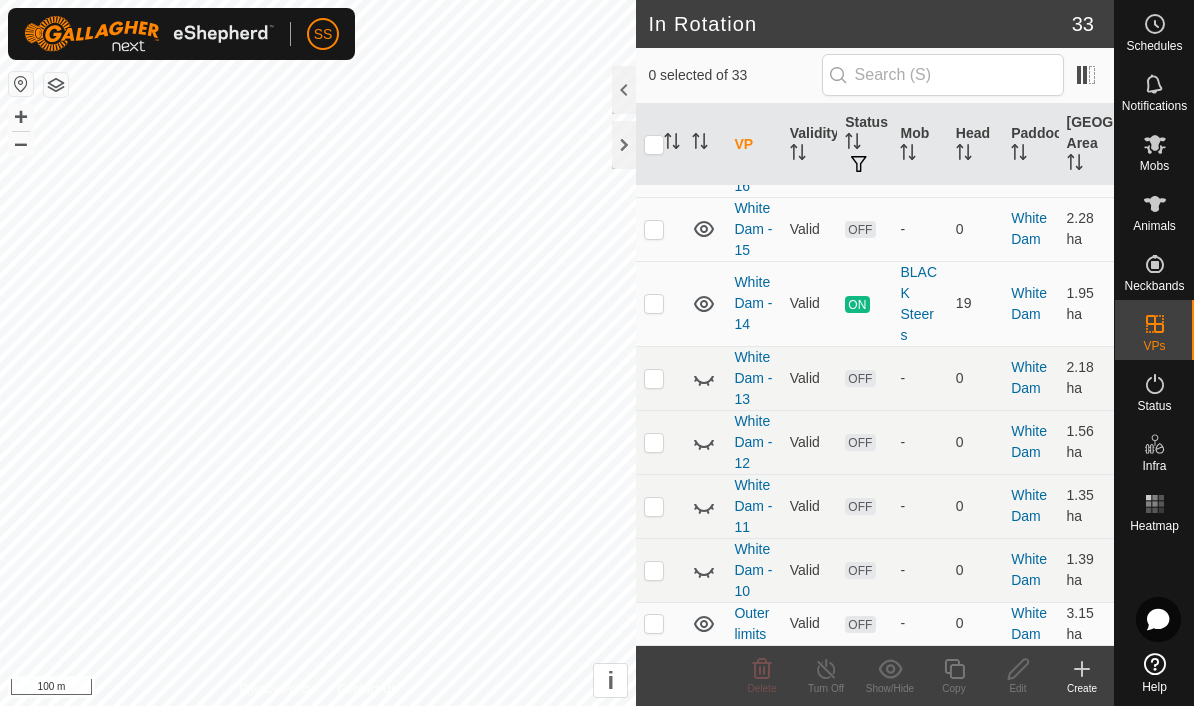 scroll, scrollTop: 1767, scrollLeft: 0, axis: vertical 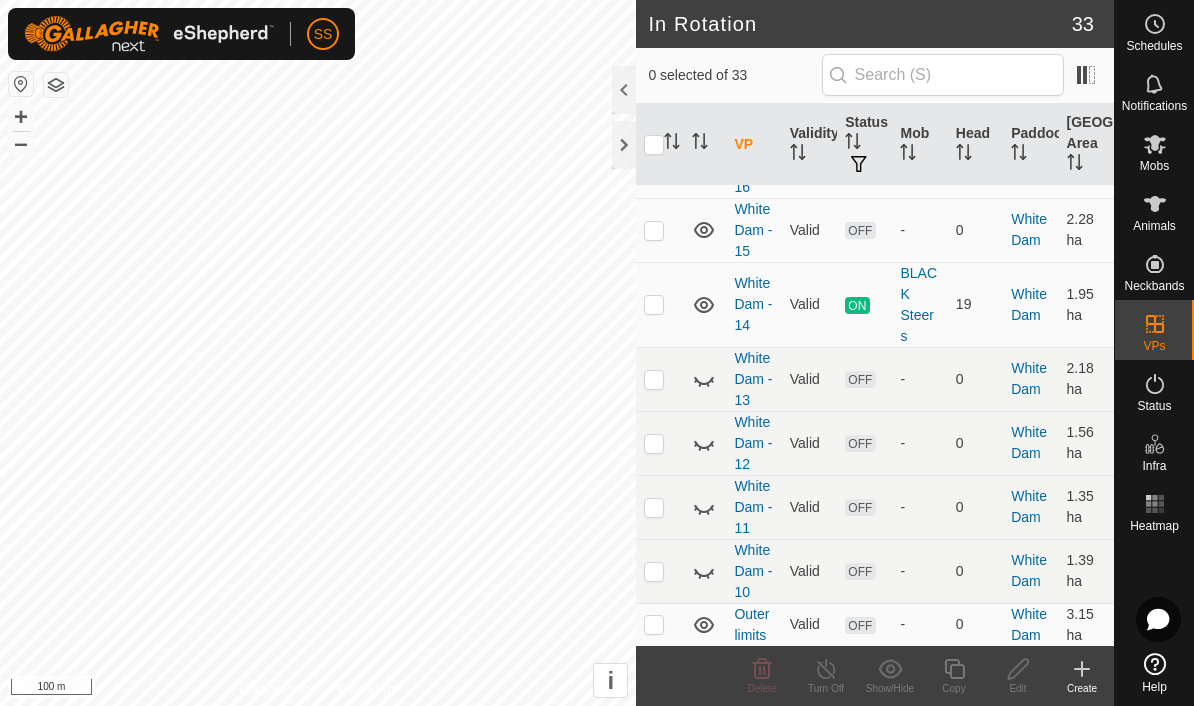 click at bounding box center (654, 624) 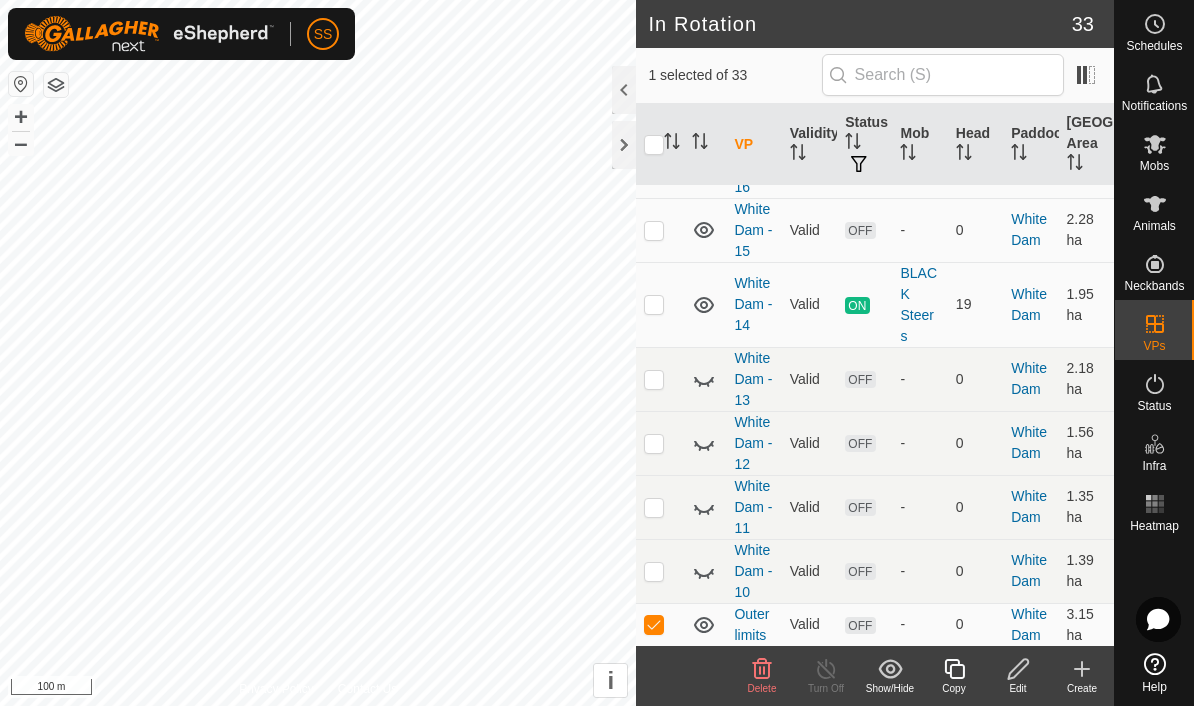 click at bounding box center (660, 624) 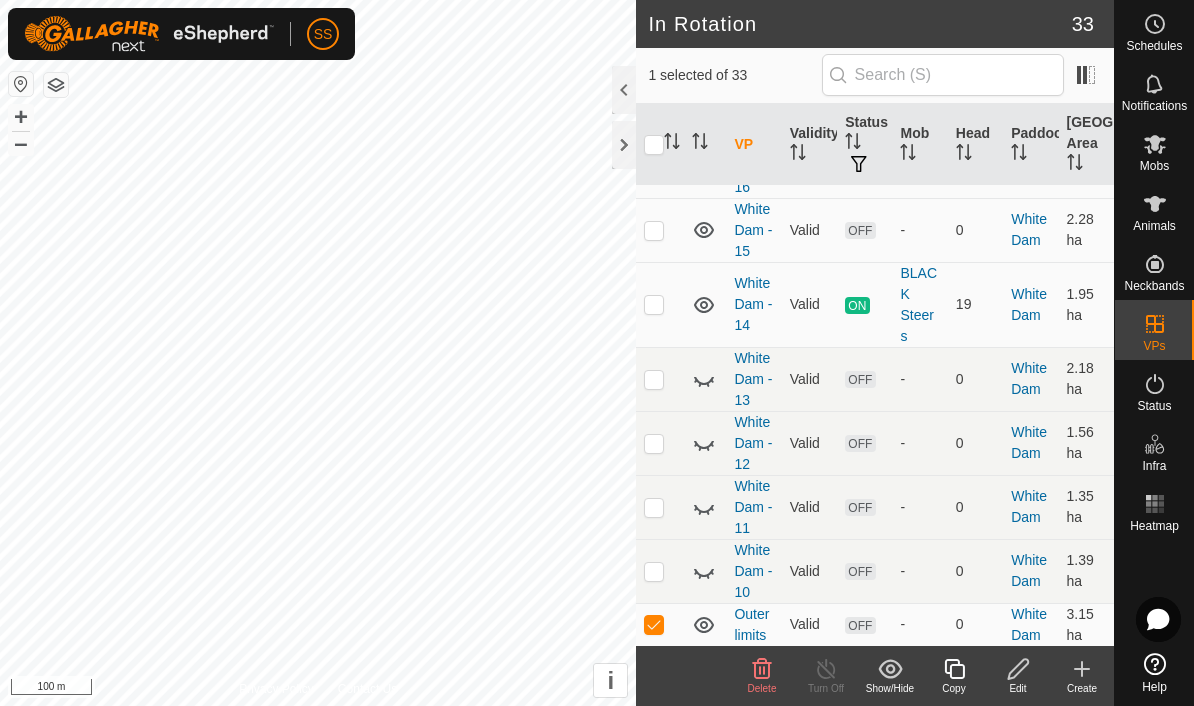 checkbox on "false" 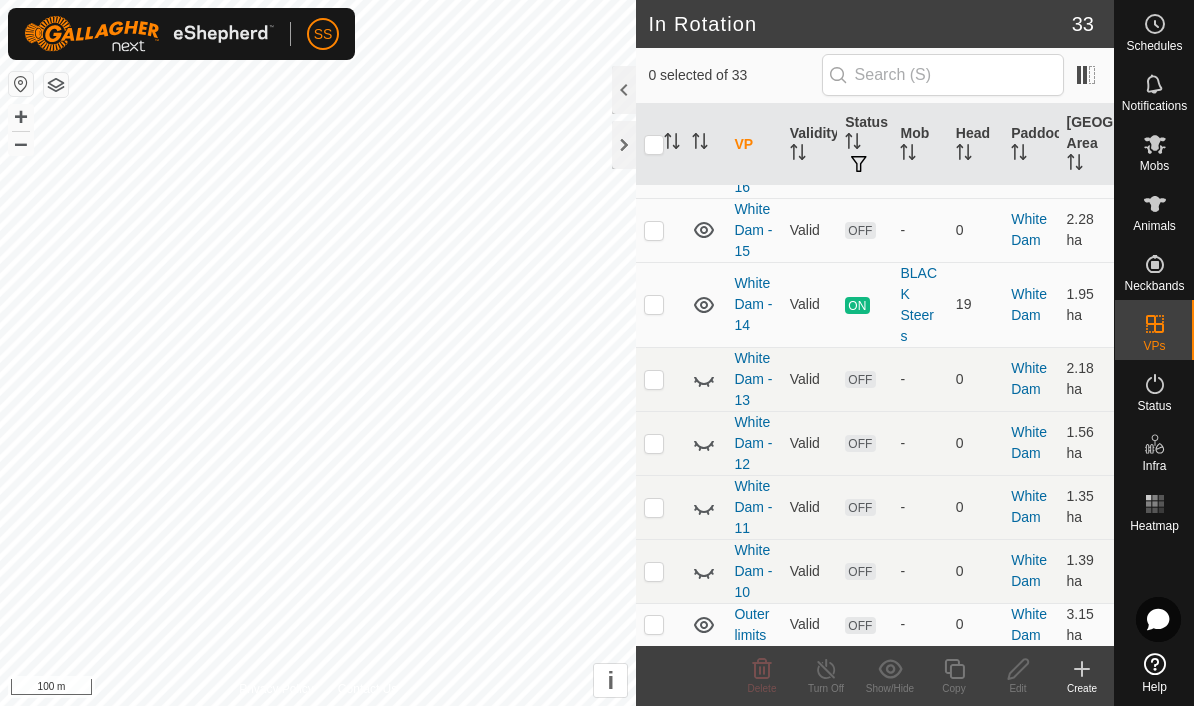 click 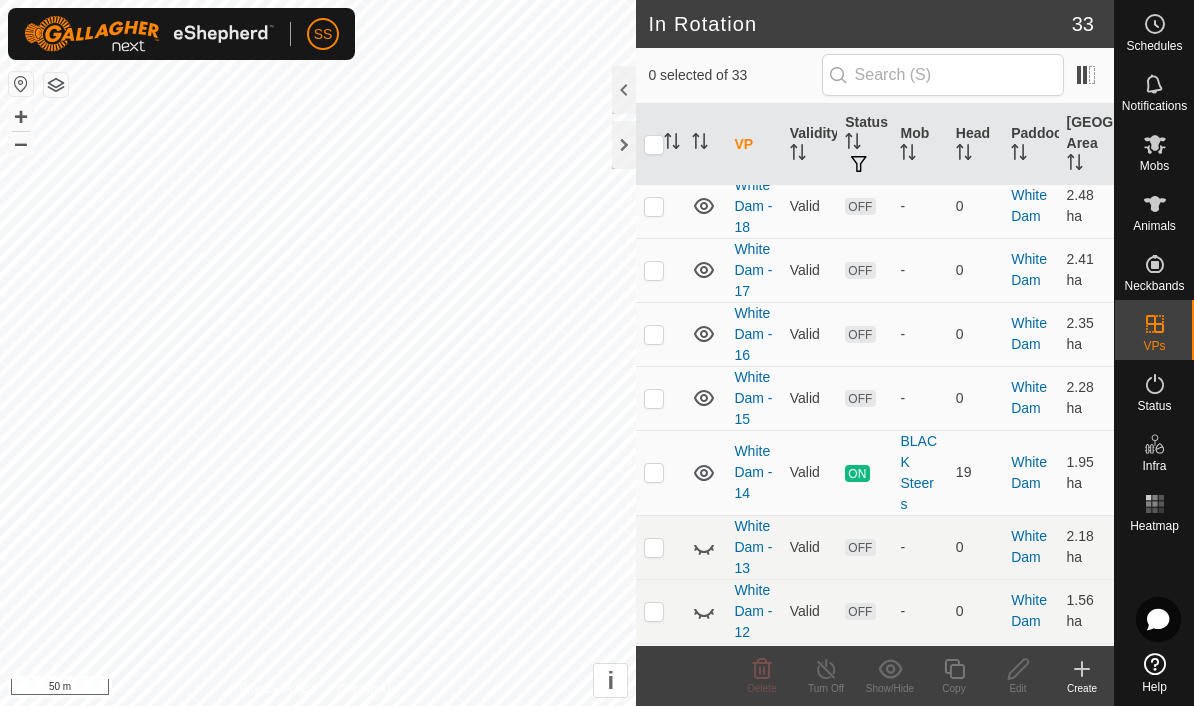 scroll, scrollTop: 1600, scrollLeft: 0, axis: vertical 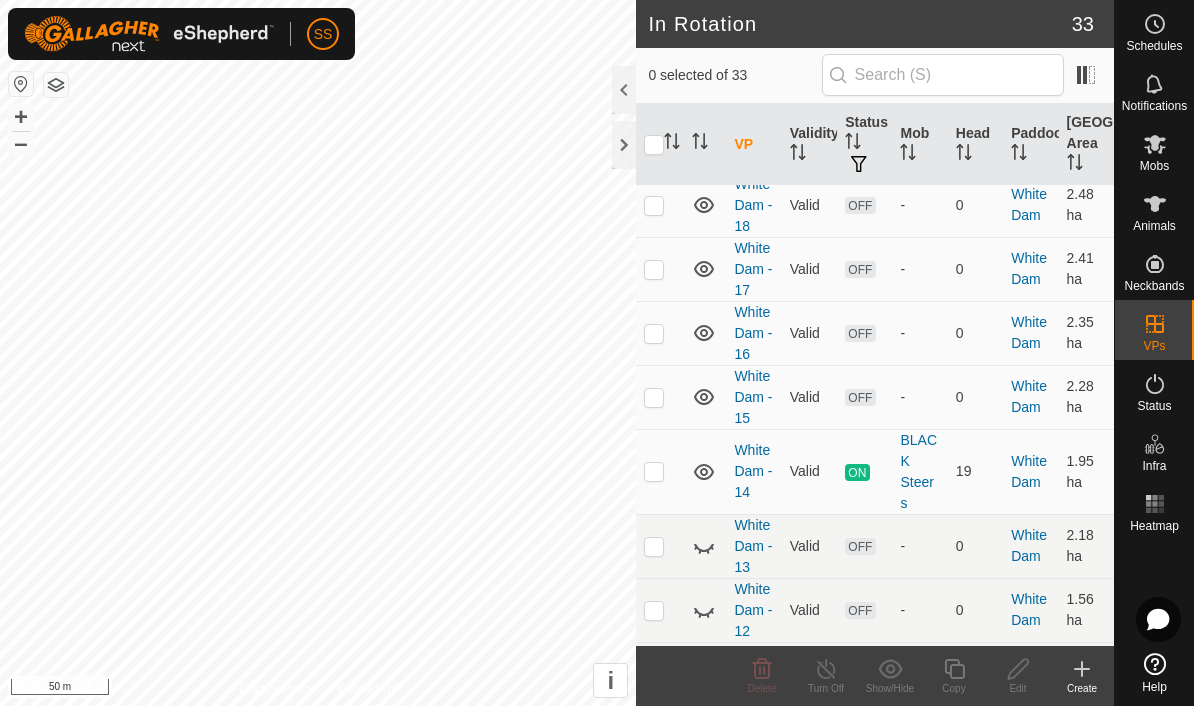click at bounding box center (654, 397) 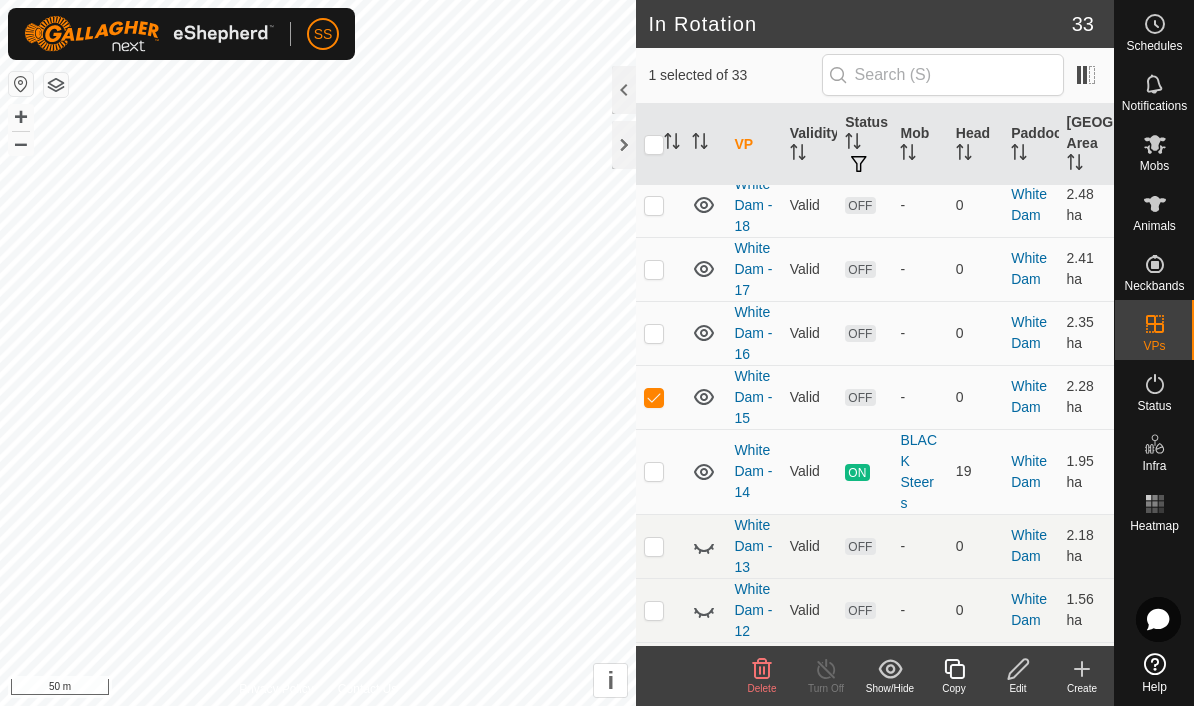 click 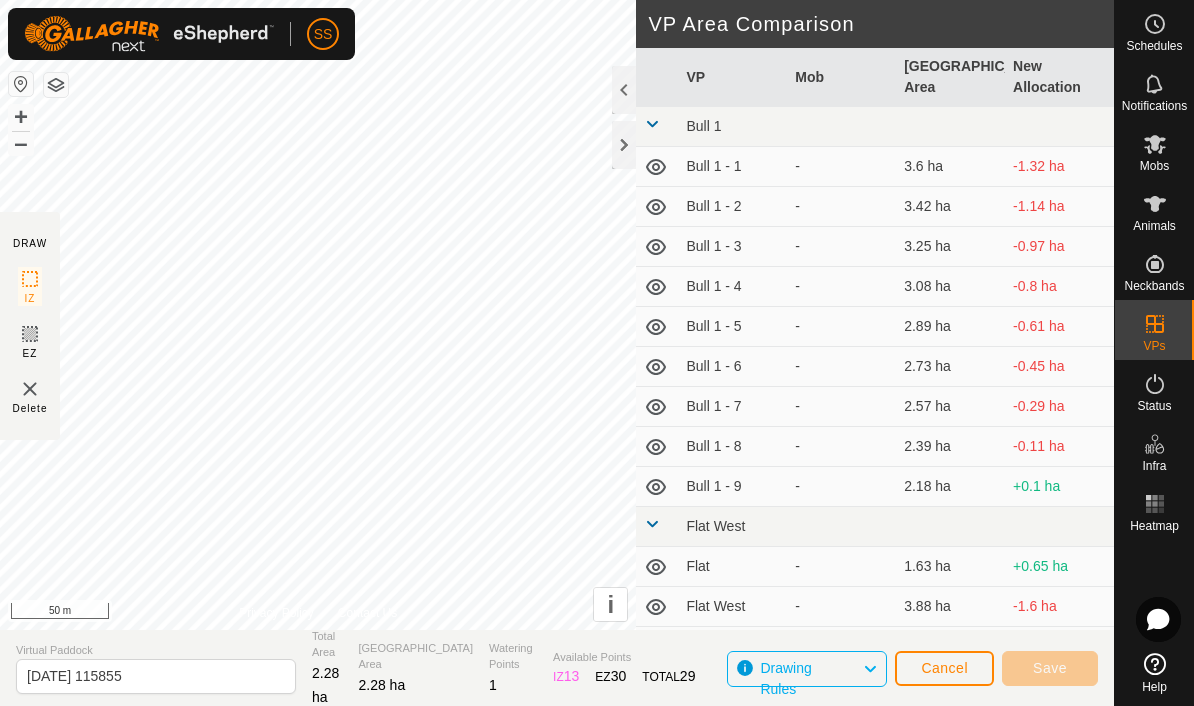 click on "Cancel" 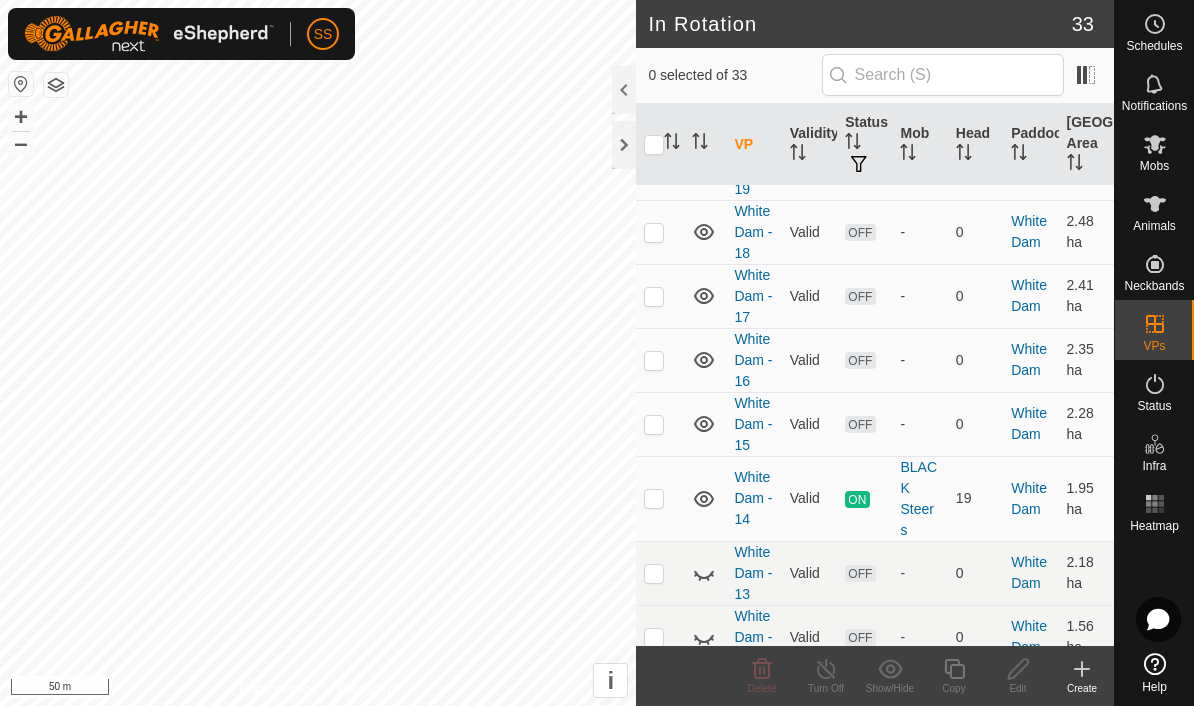 scroll, scrollTop: 1687, scrollLeft: 0, axis: vertical 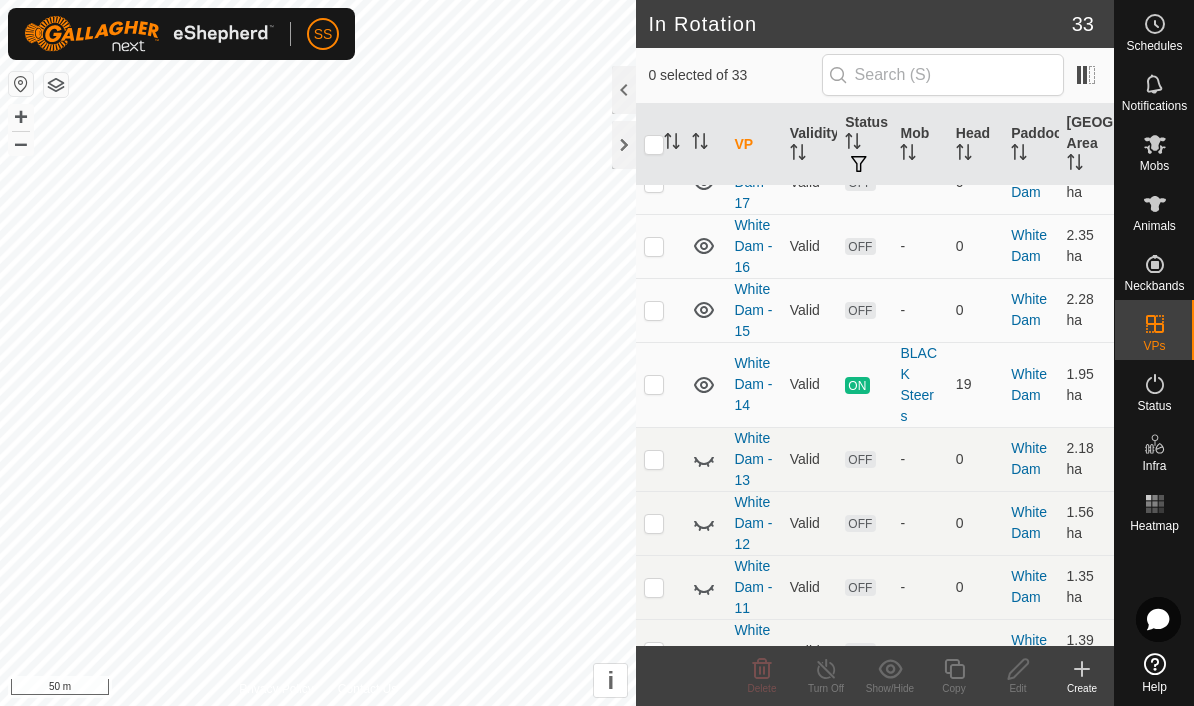 click at bounding box center (660, 310) 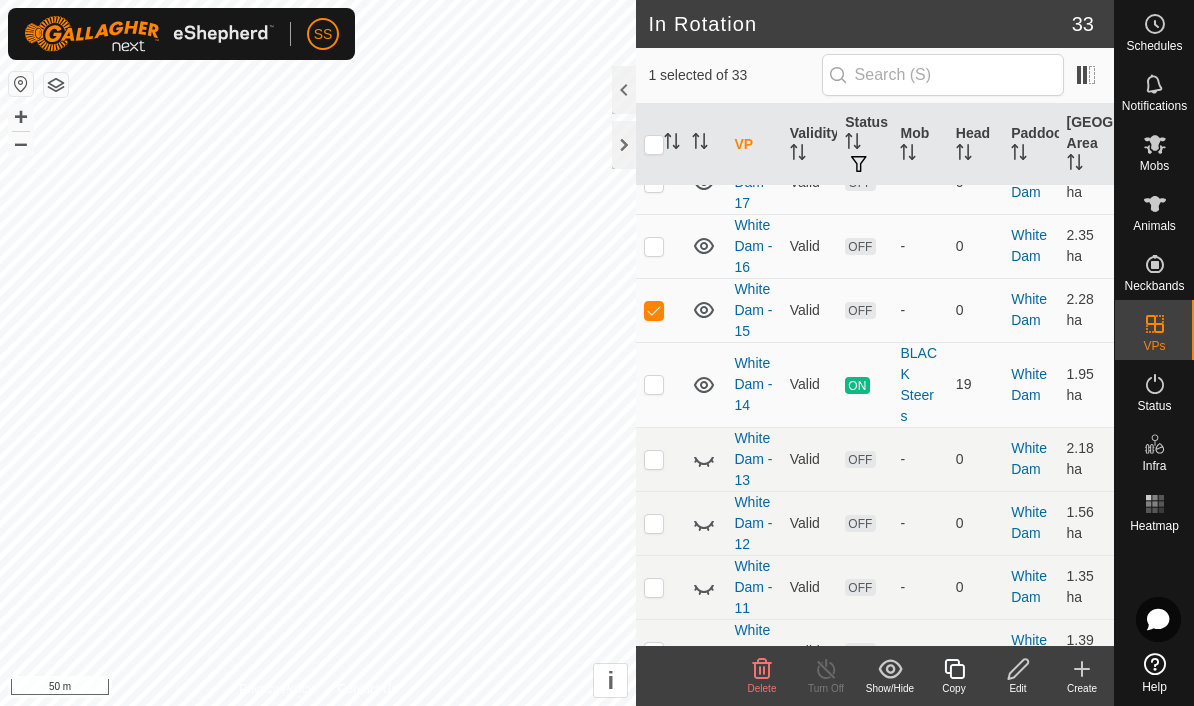 click on "Edit" 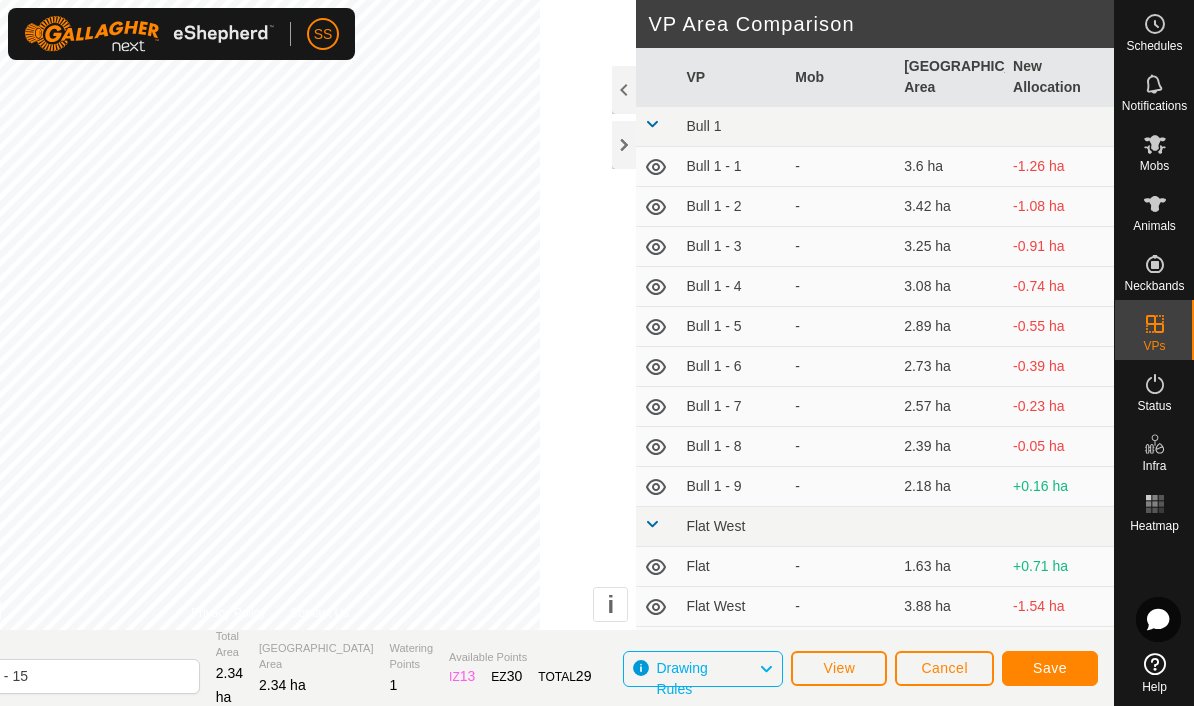 click on "Save" 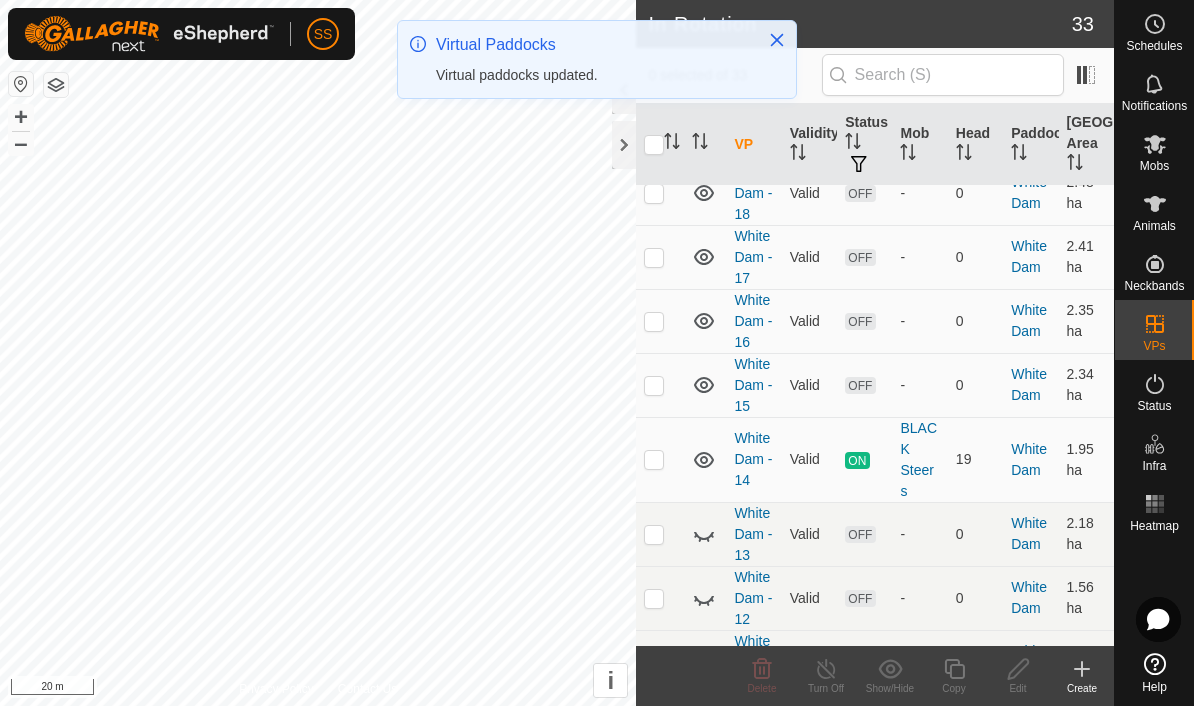 scroll, scrollTop: 1613, scrollLeft: 0, axis: vertical 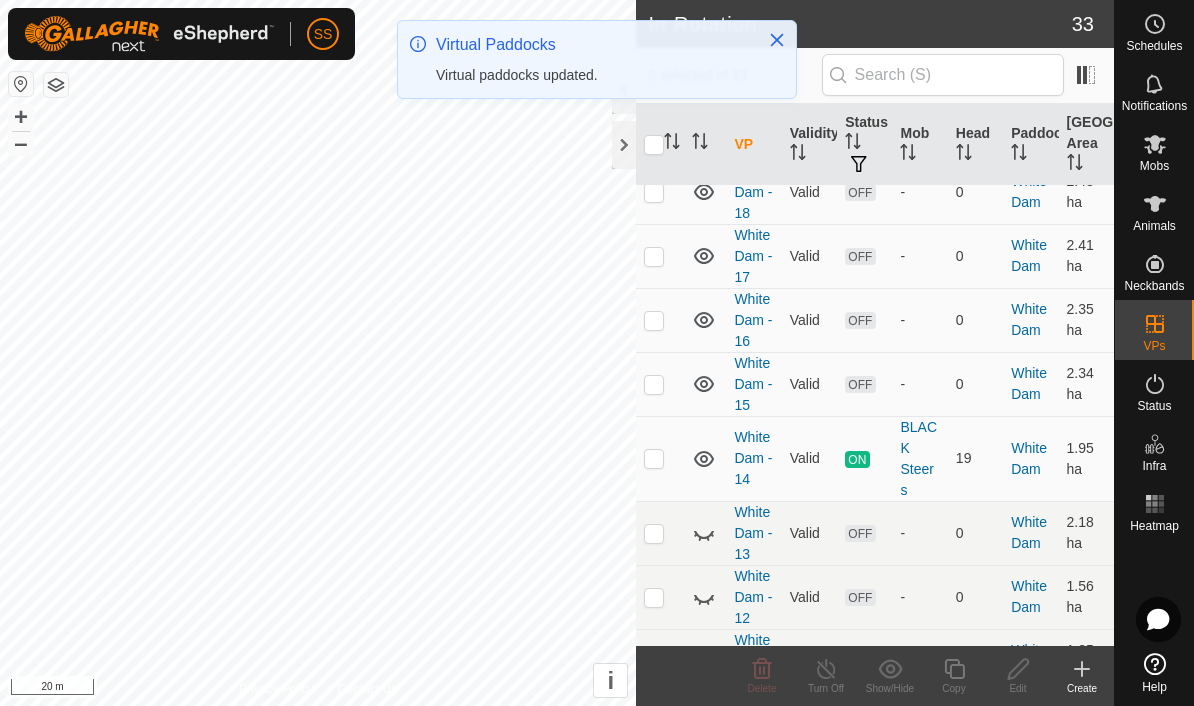 click at bounding box center (654, 320) 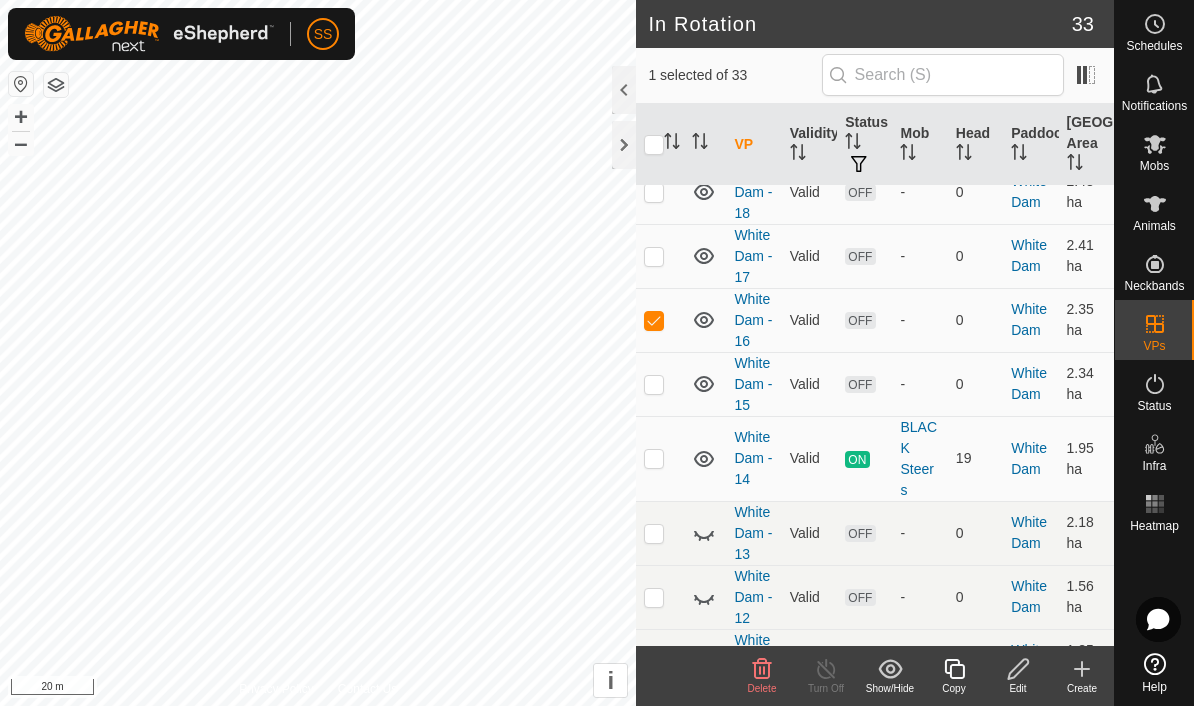 click 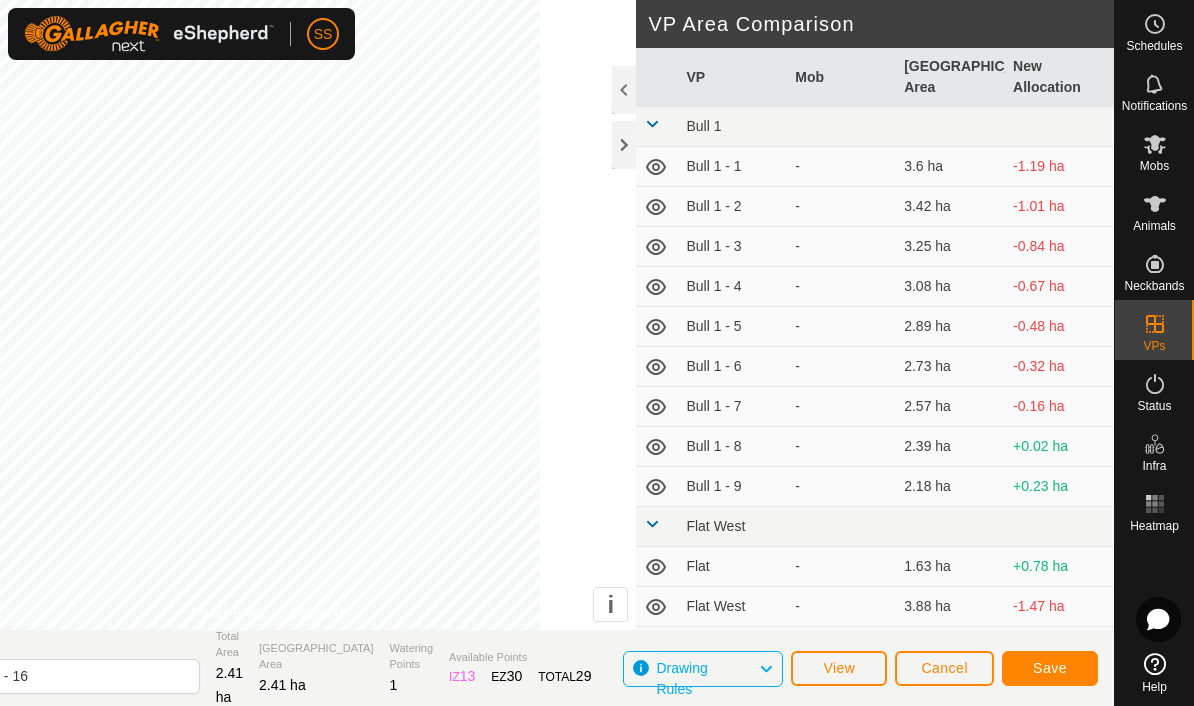 click on "Save" 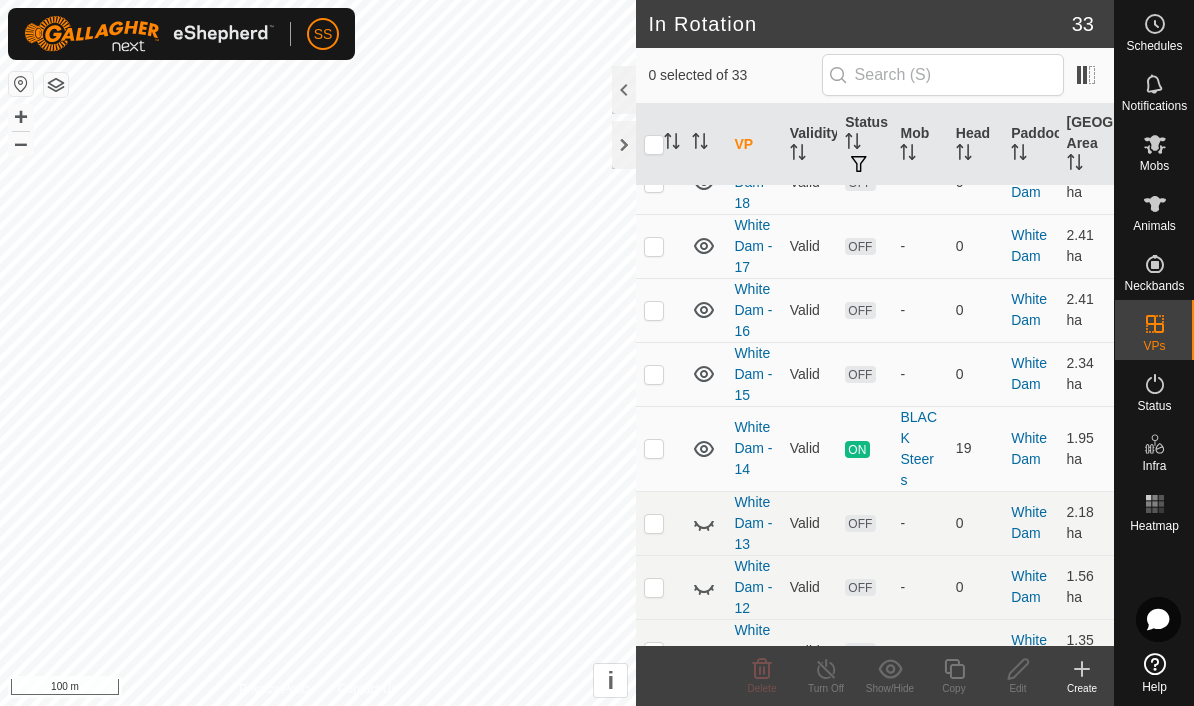 scroll, scrollTop: 1622, scrollLeft: 0, axis: vertical 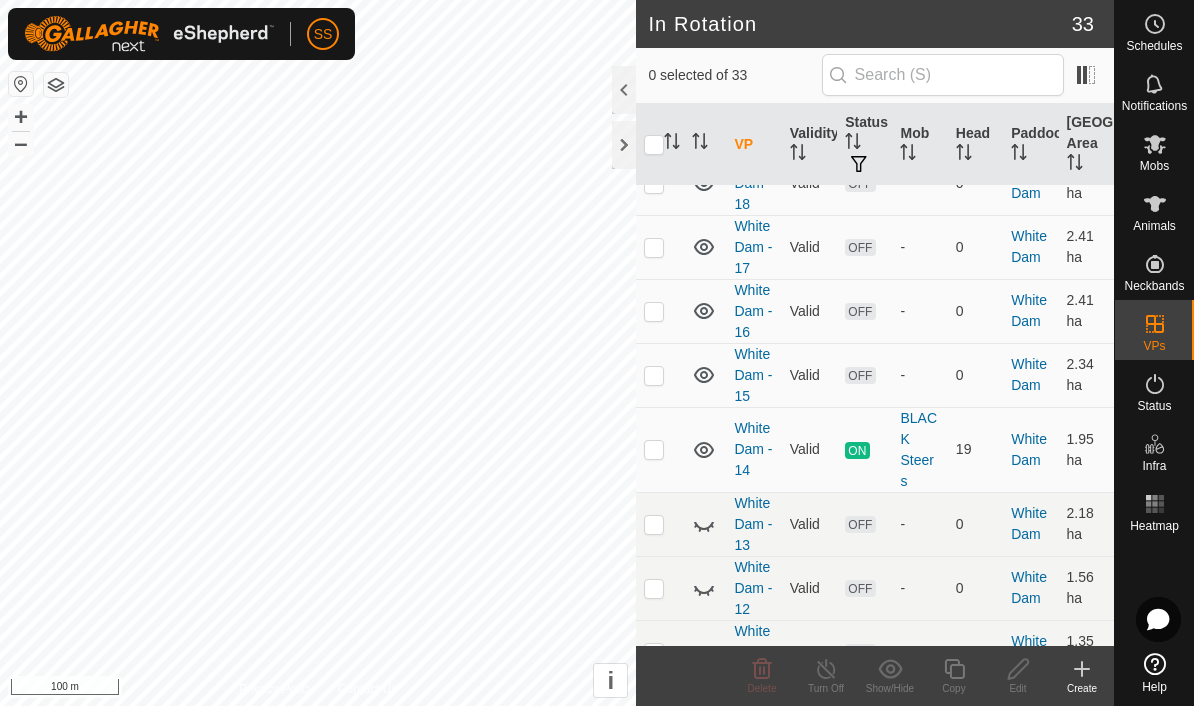 click at bounding box center [660, 375] 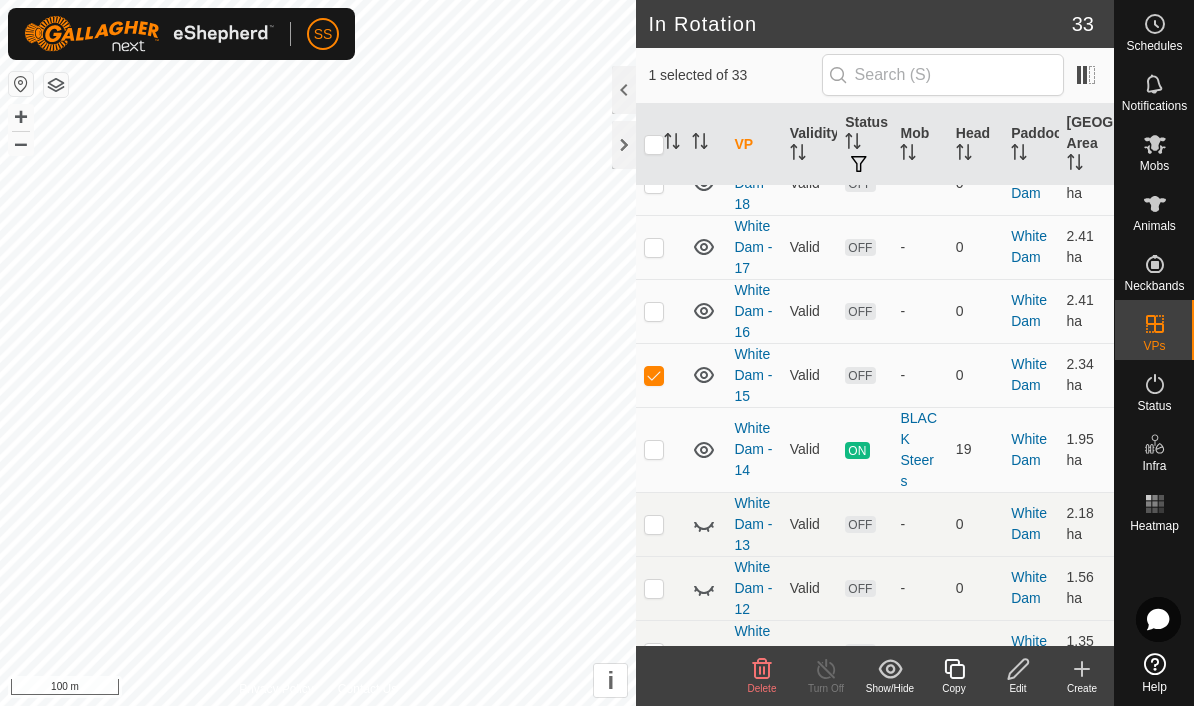 click 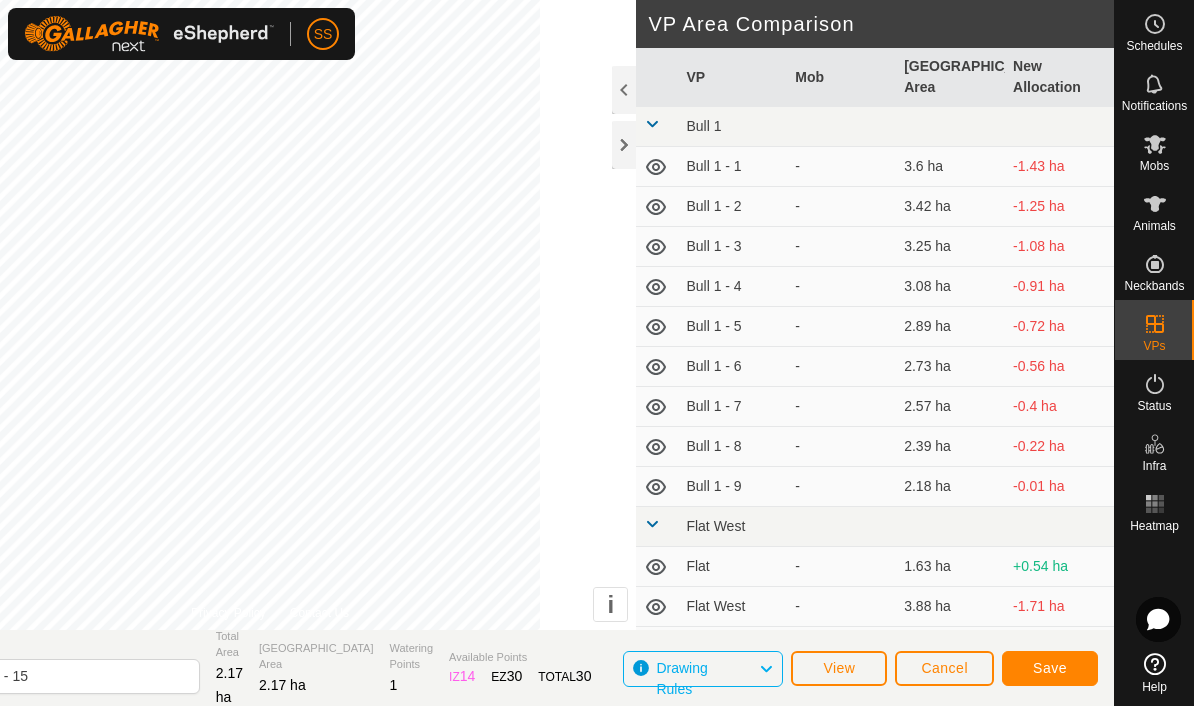 click on "Save" 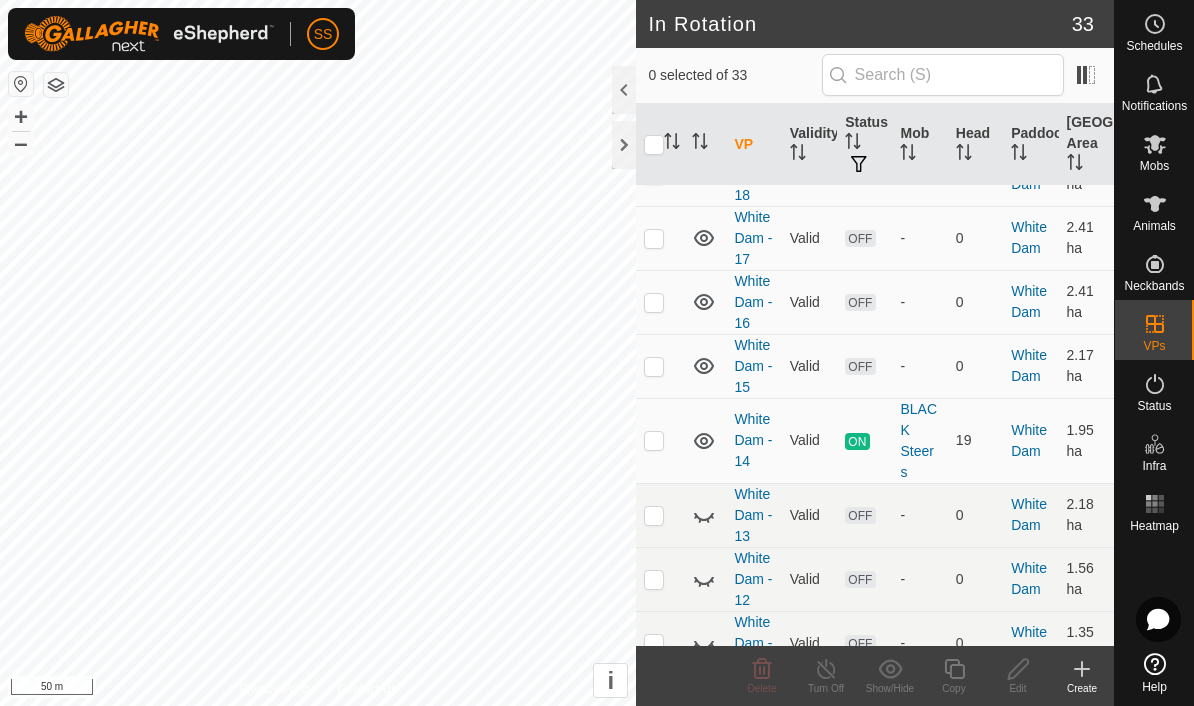 scroll, scrollTop: 1632, scrollLeft: 0, axis: vertical 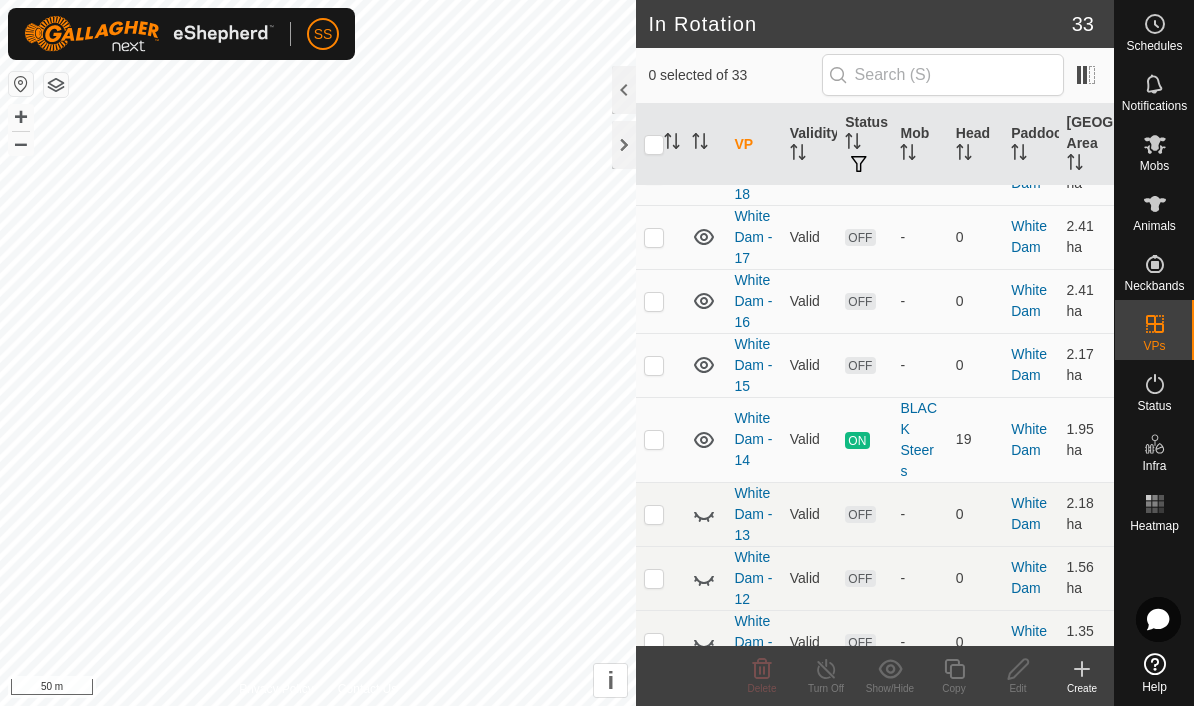 click at bounding box center [654, 365] 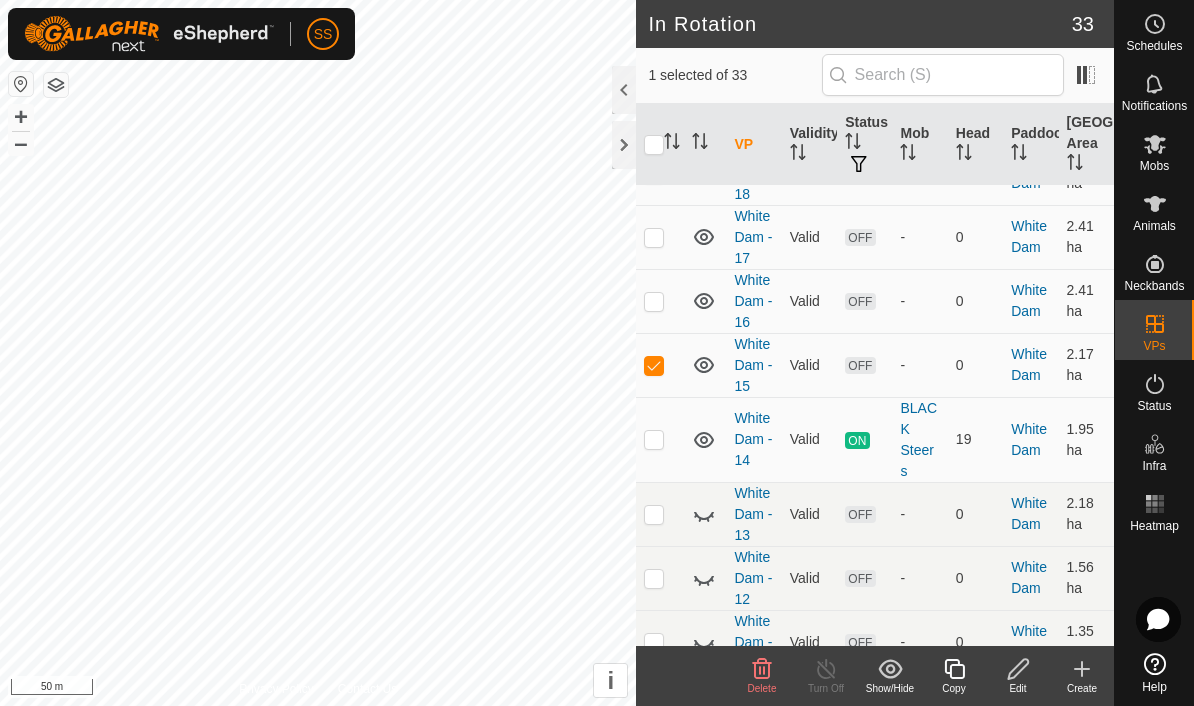 click 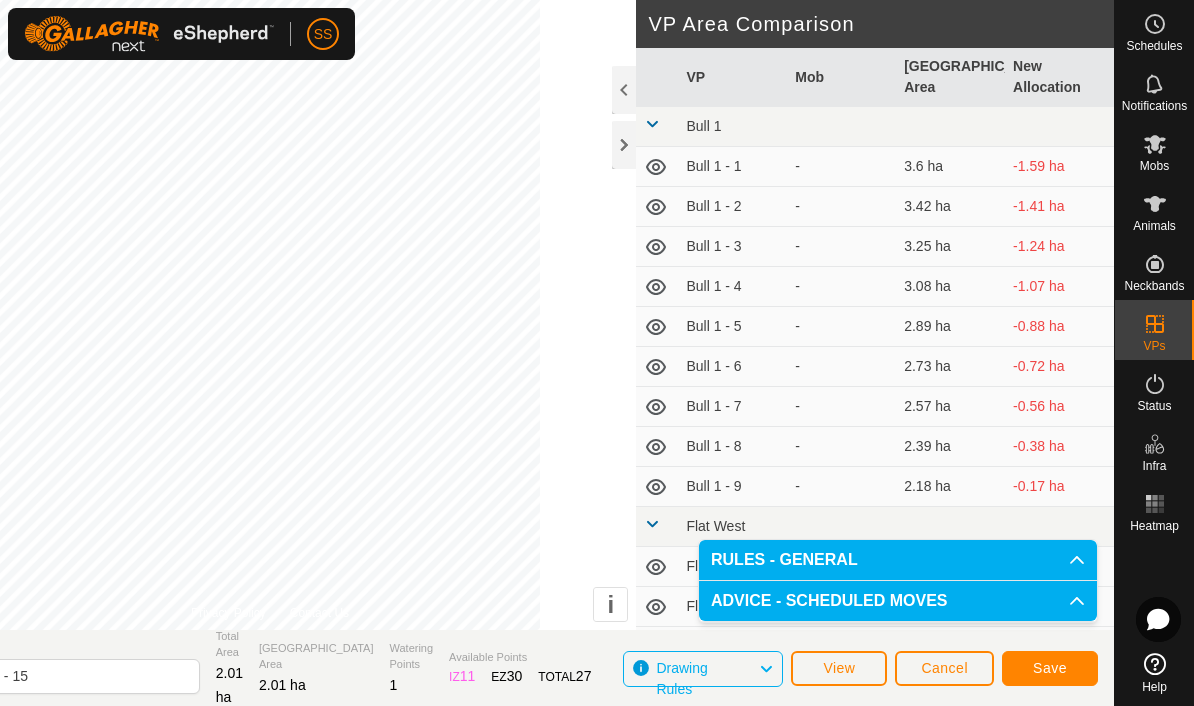 click on "Save" 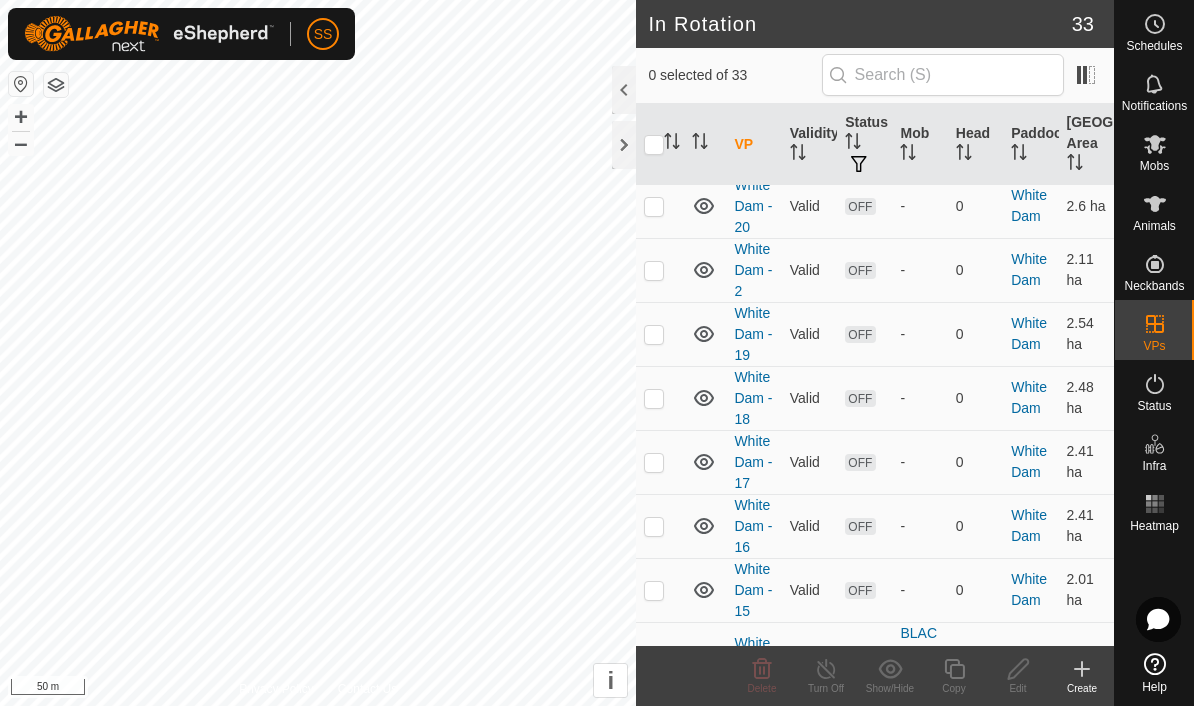 scroll, scrollTop: 1452, scrollLeft: 0, axis: vertical 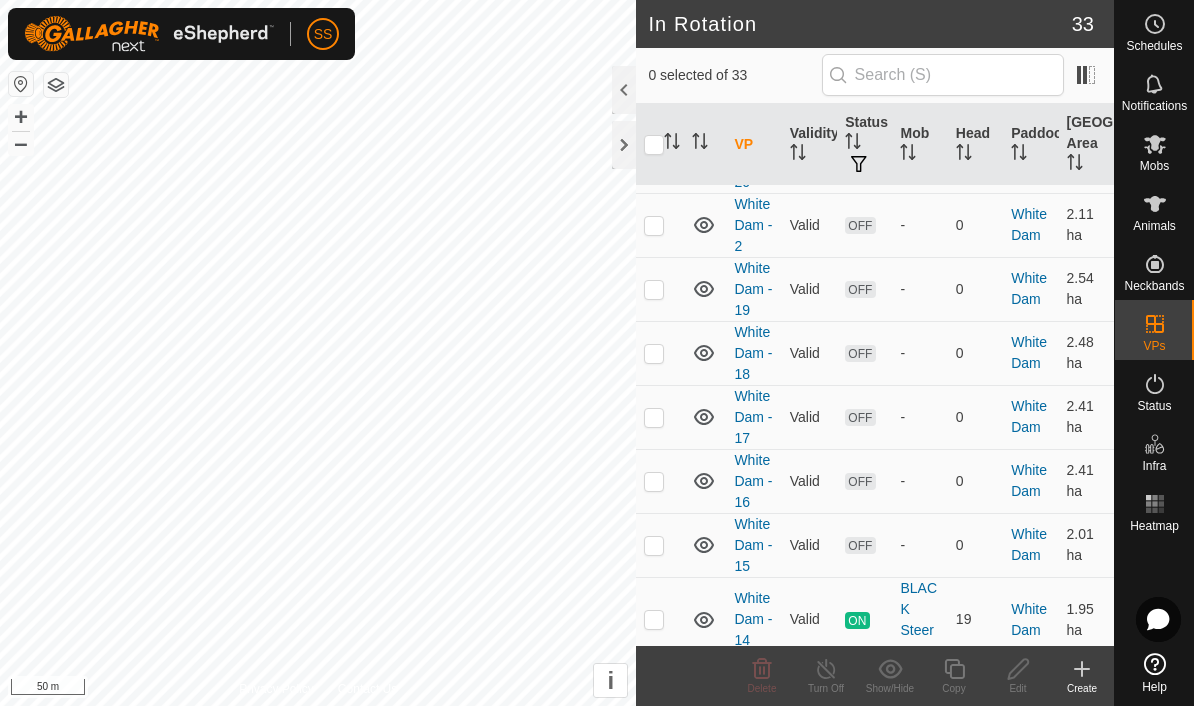 click at bounding box center (654, 545) 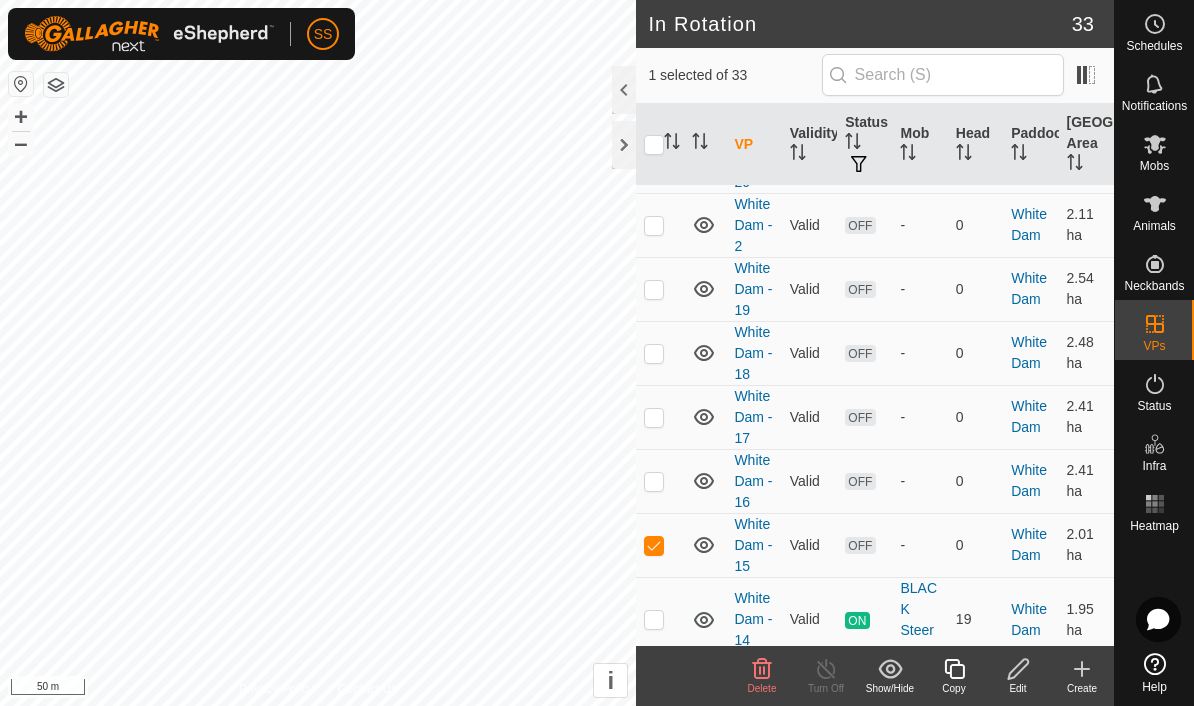 click at bounding box center (654, 545) 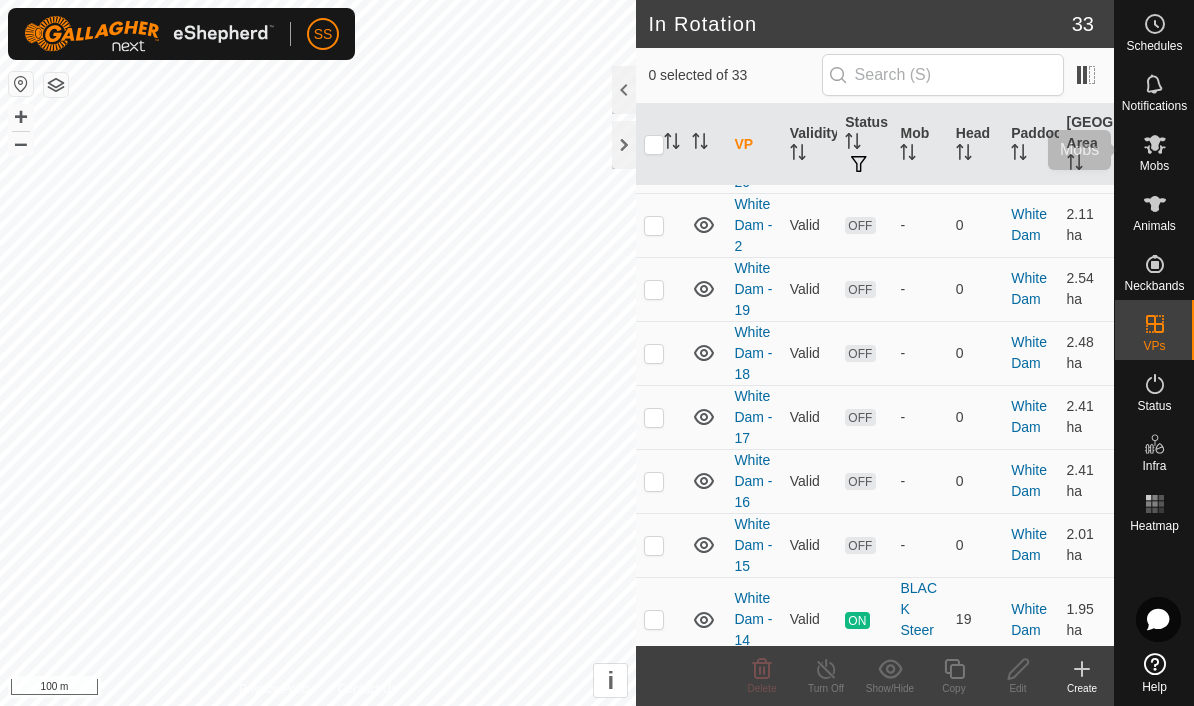 click 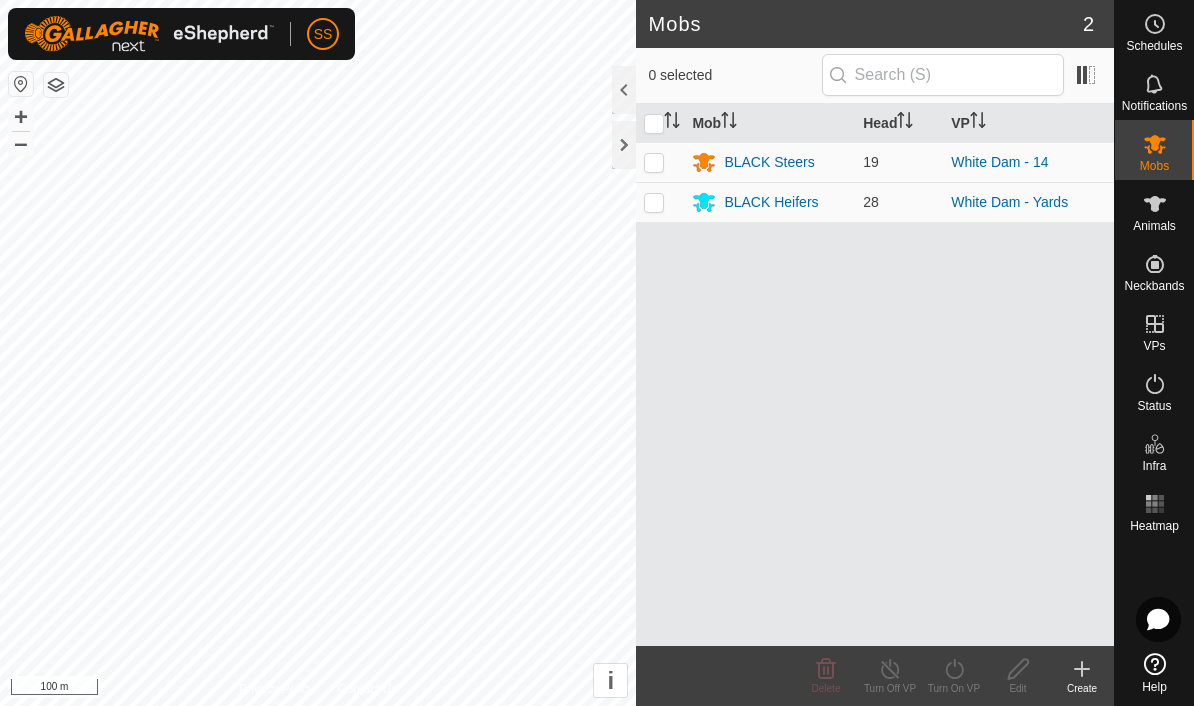 click 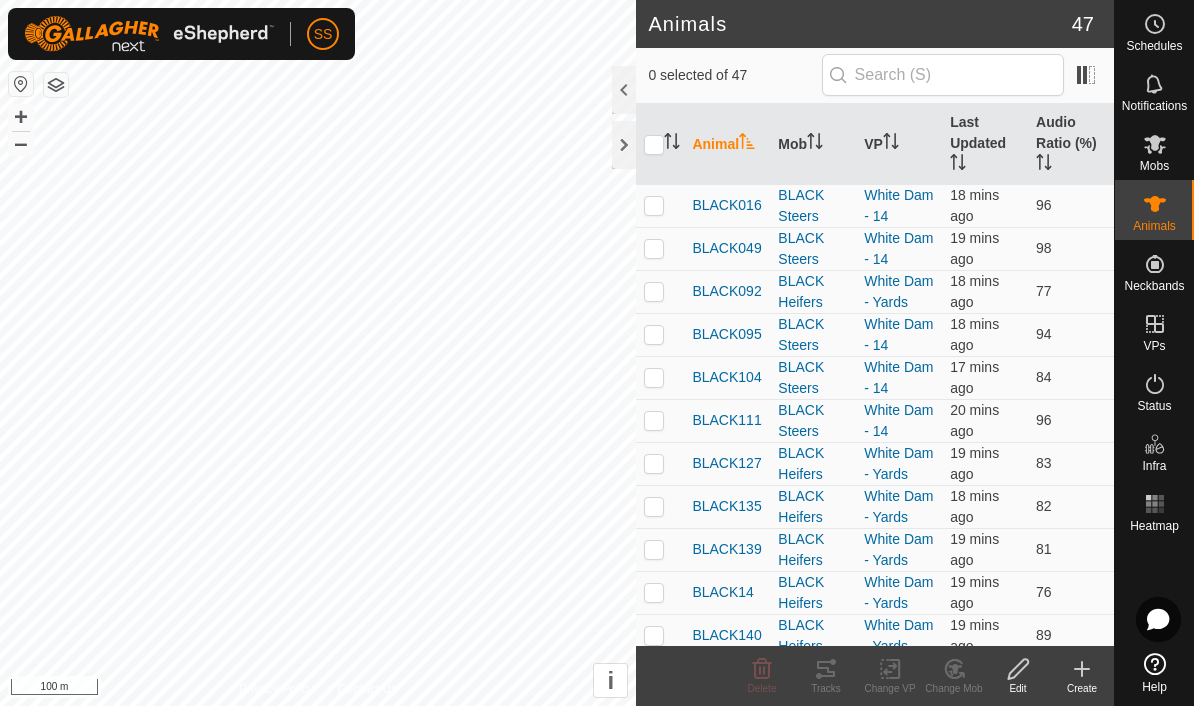 click at bounding box center (1155, 144) 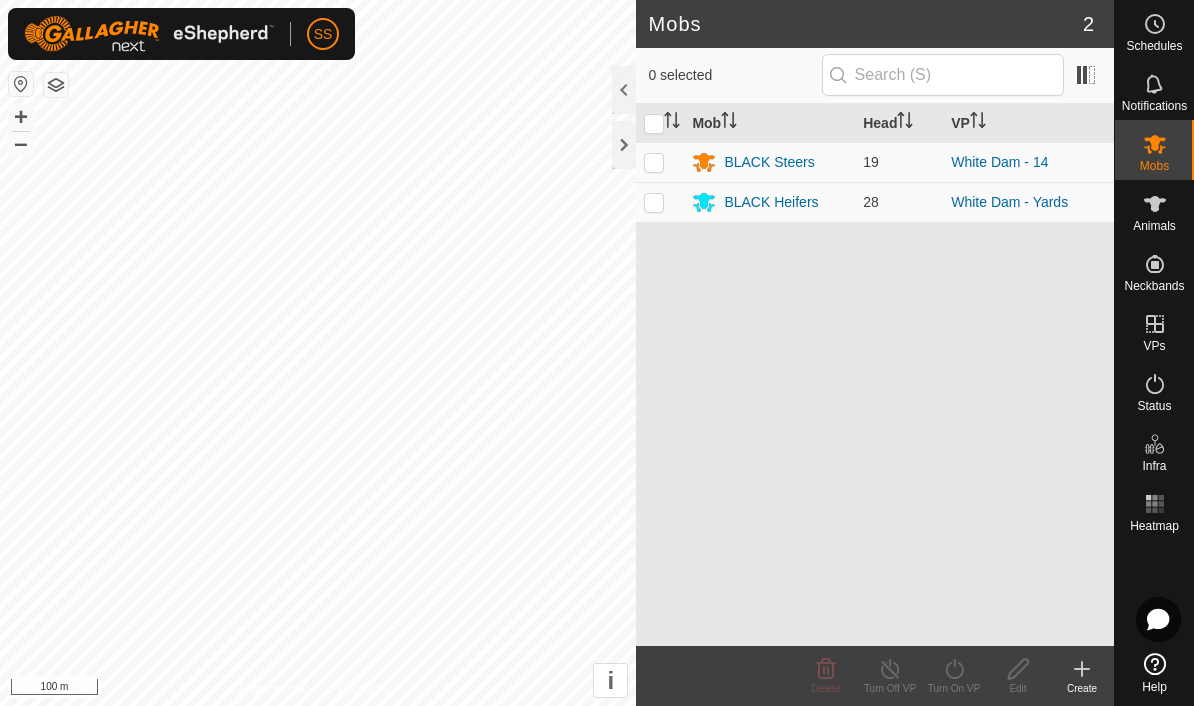 click at bounding box center (654, 162) 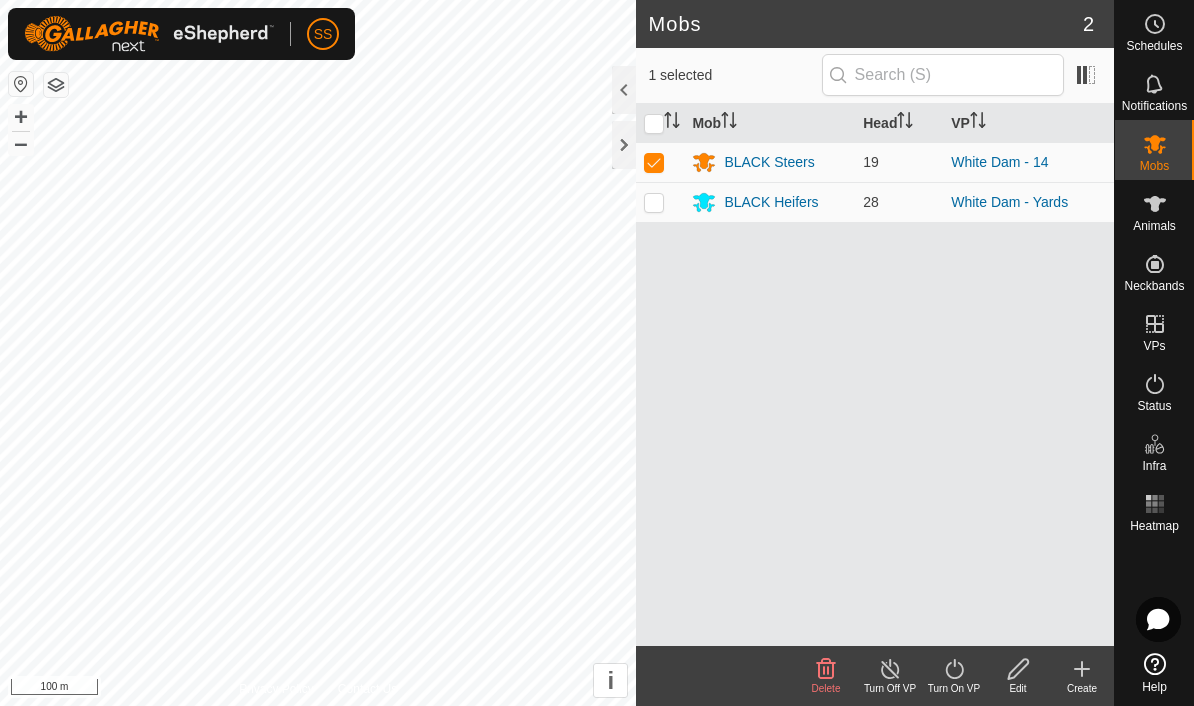 click 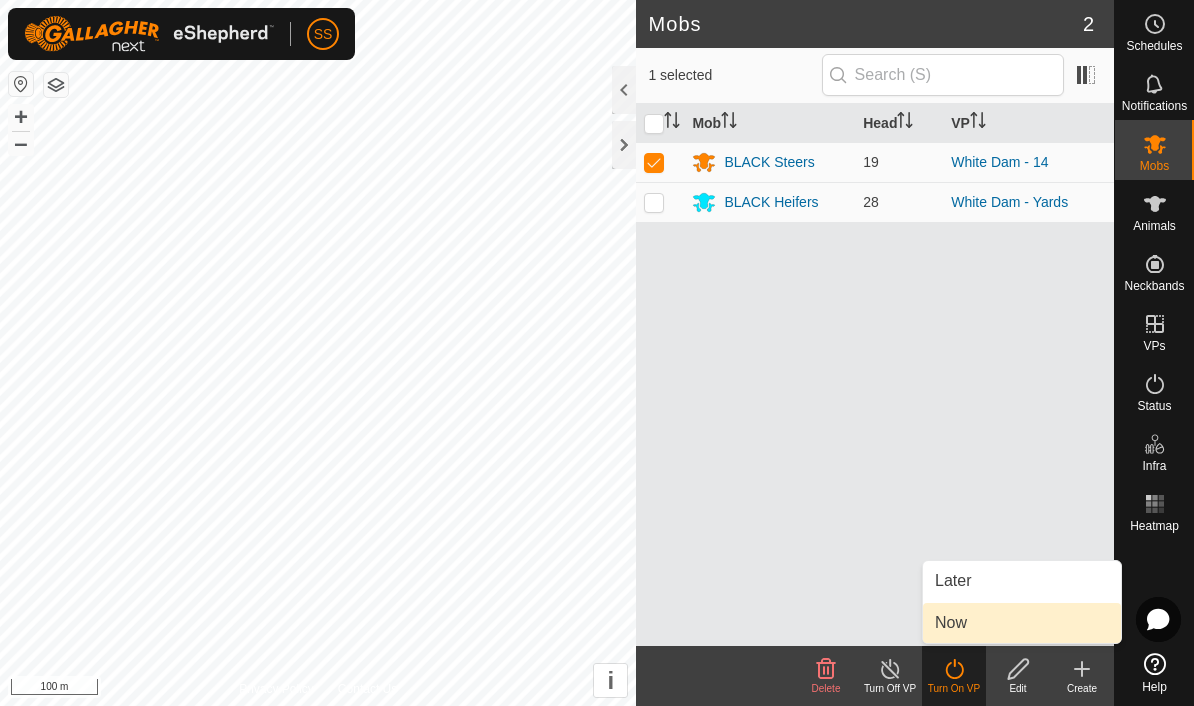 click on "Now" at bounding box center (1022, 623) 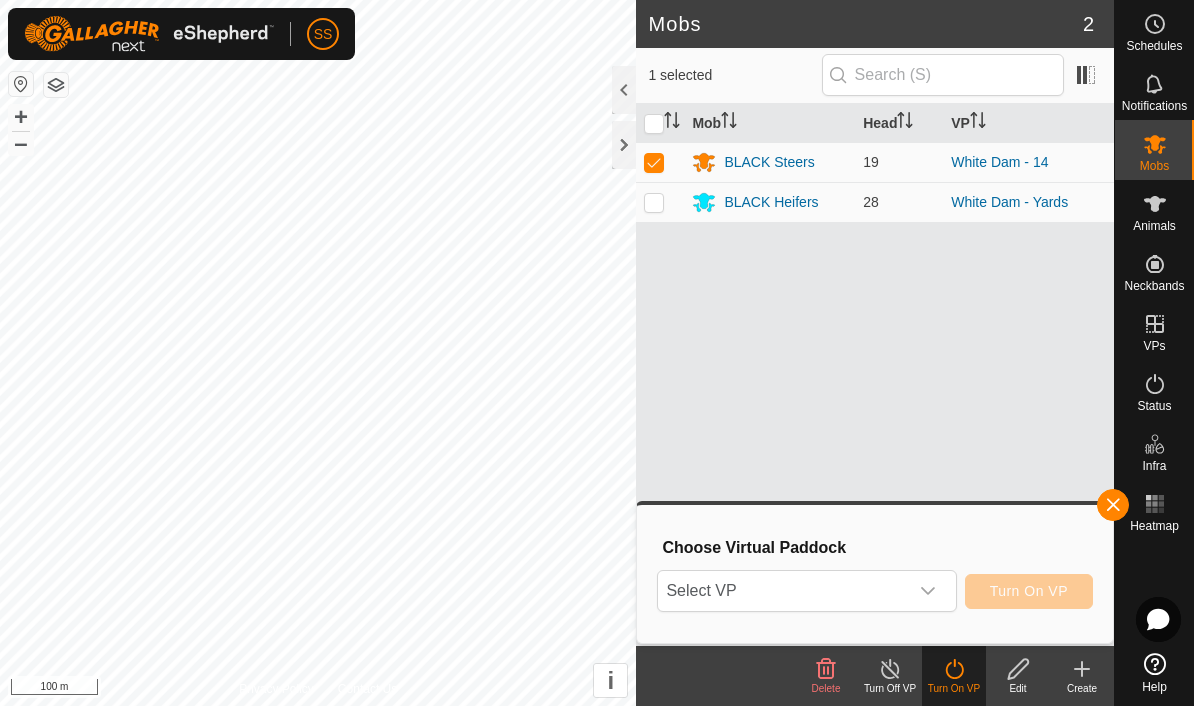 click on "Select VP" at bounding box center [782, 591] 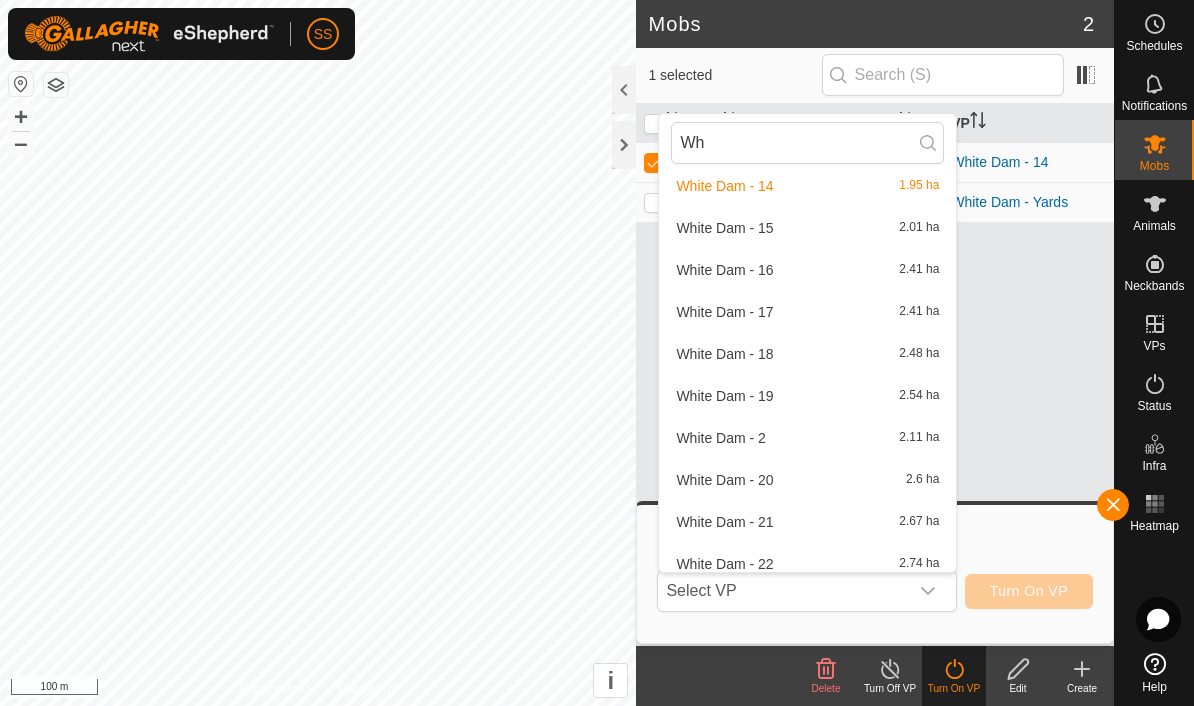 scroll, scrollTop: 307, scrollLeft: 0, axis: vertical 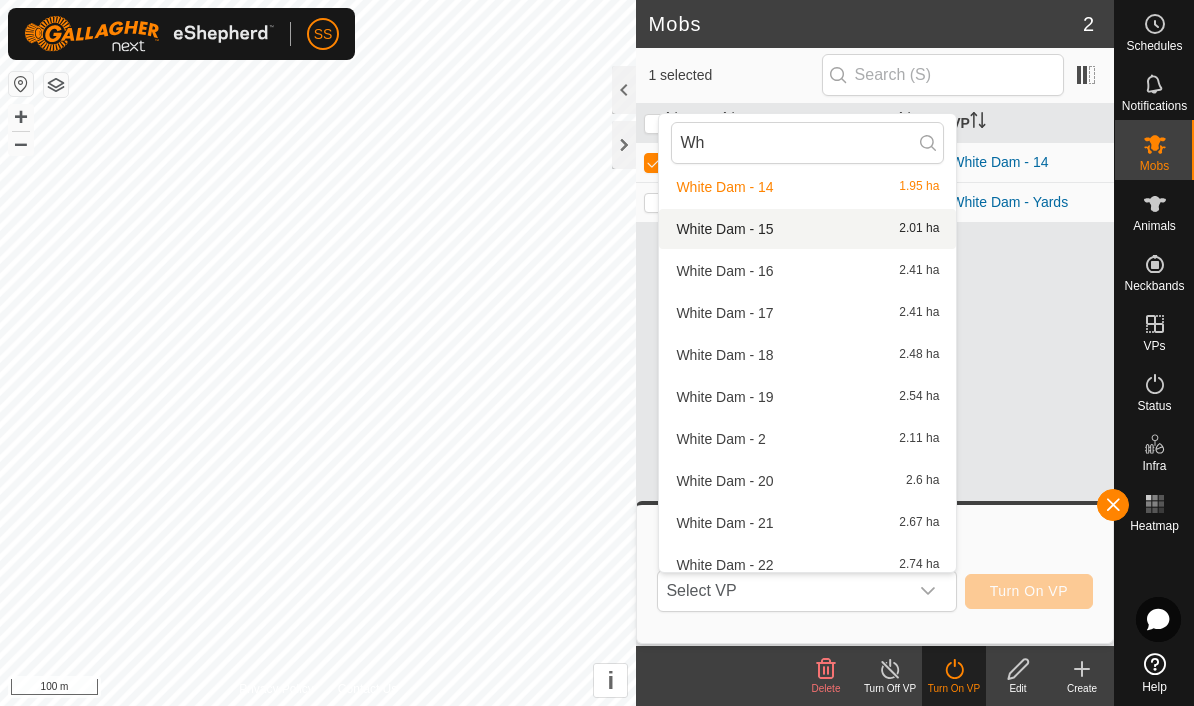 type on "Wh" 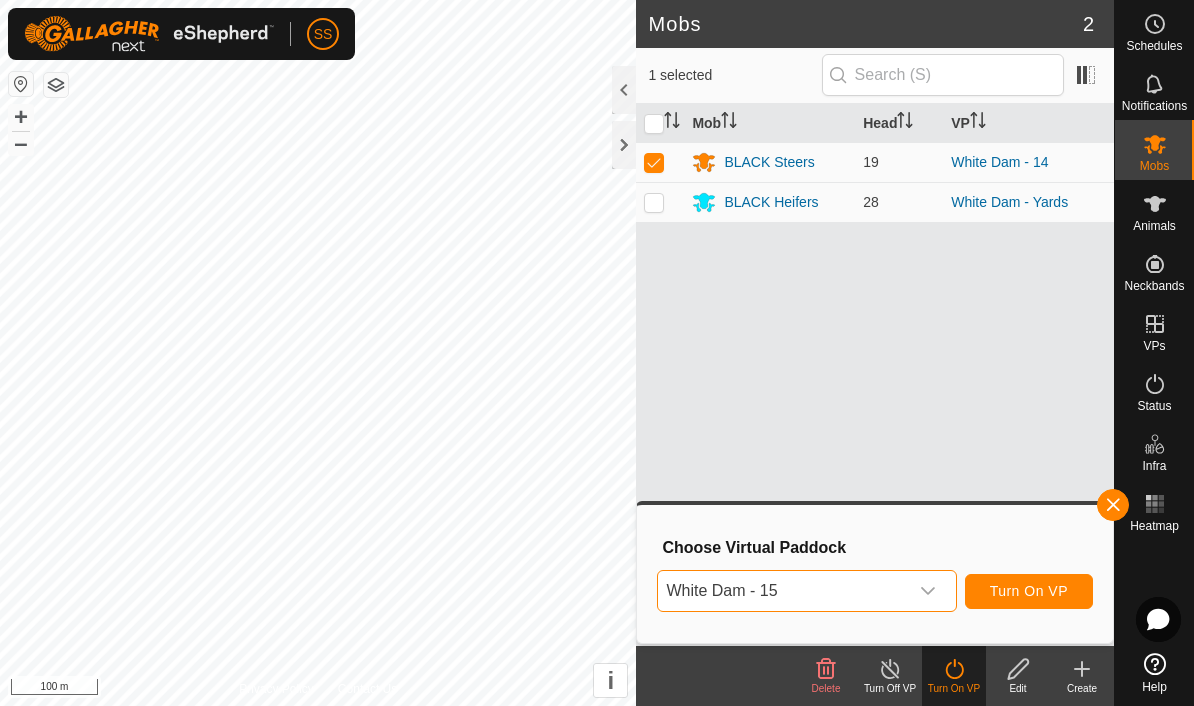 click on "Turn On VP" at bounding box center [1029, 591] 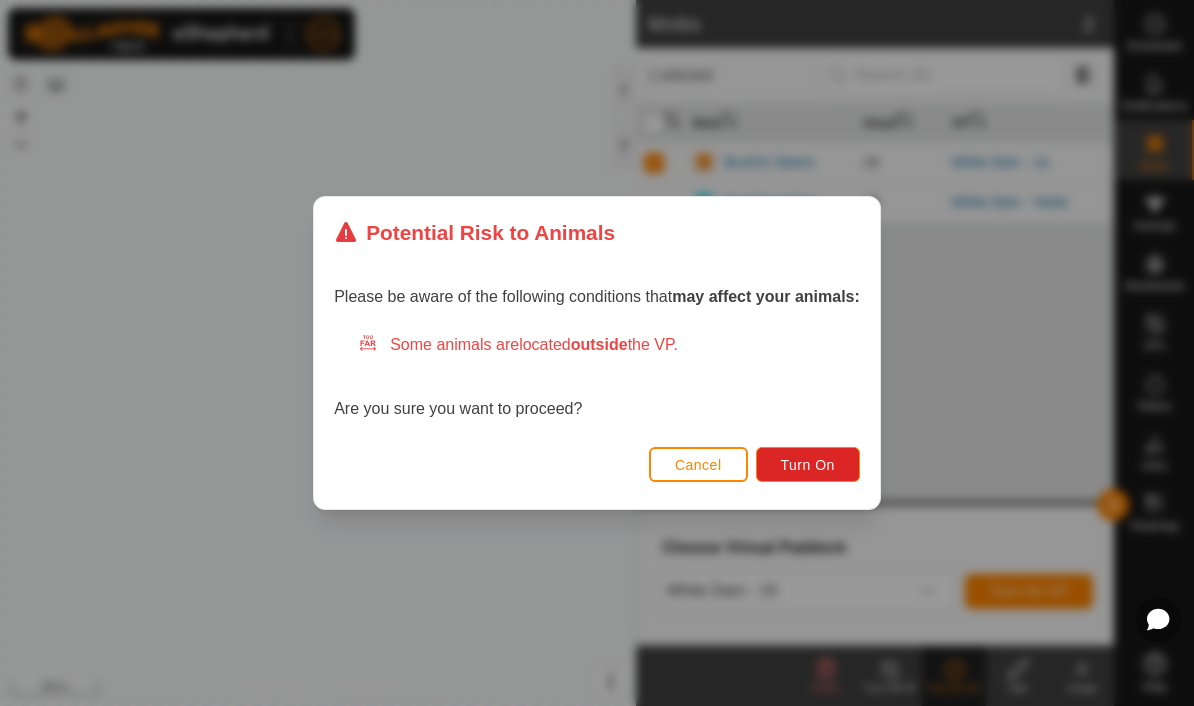 click on "Cancel" at bounding box center (698, 465) 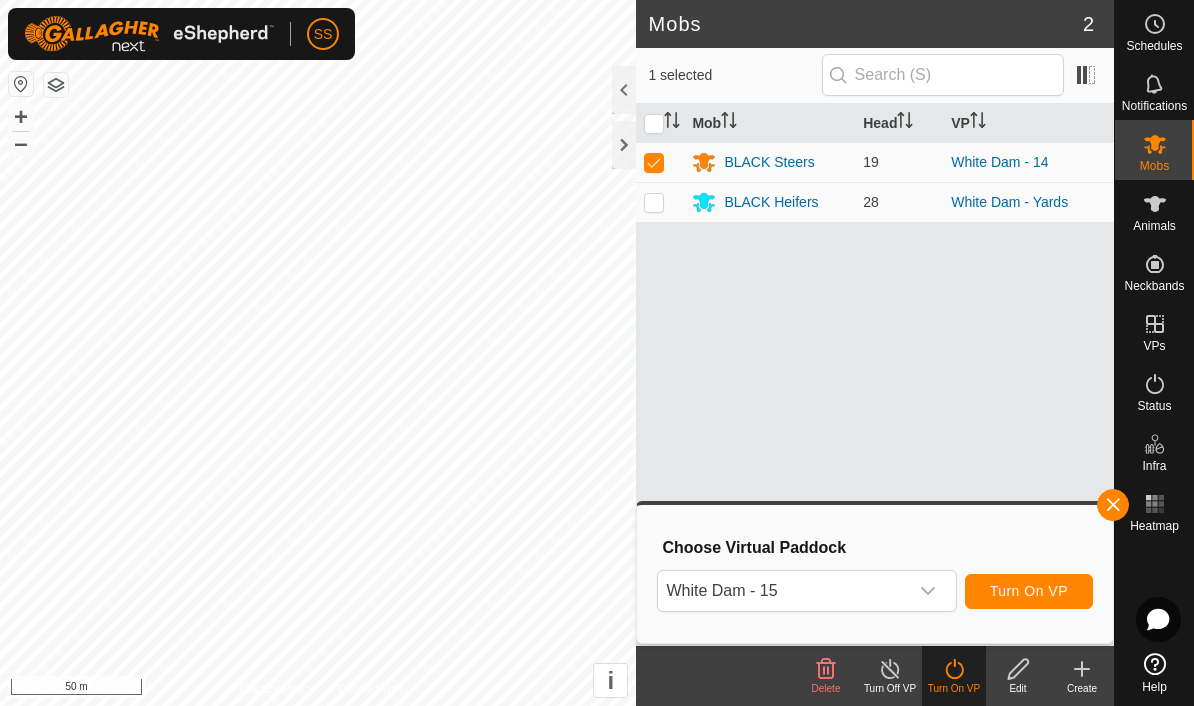 click on "Turn On VP" at bounding box center (1029, 591) 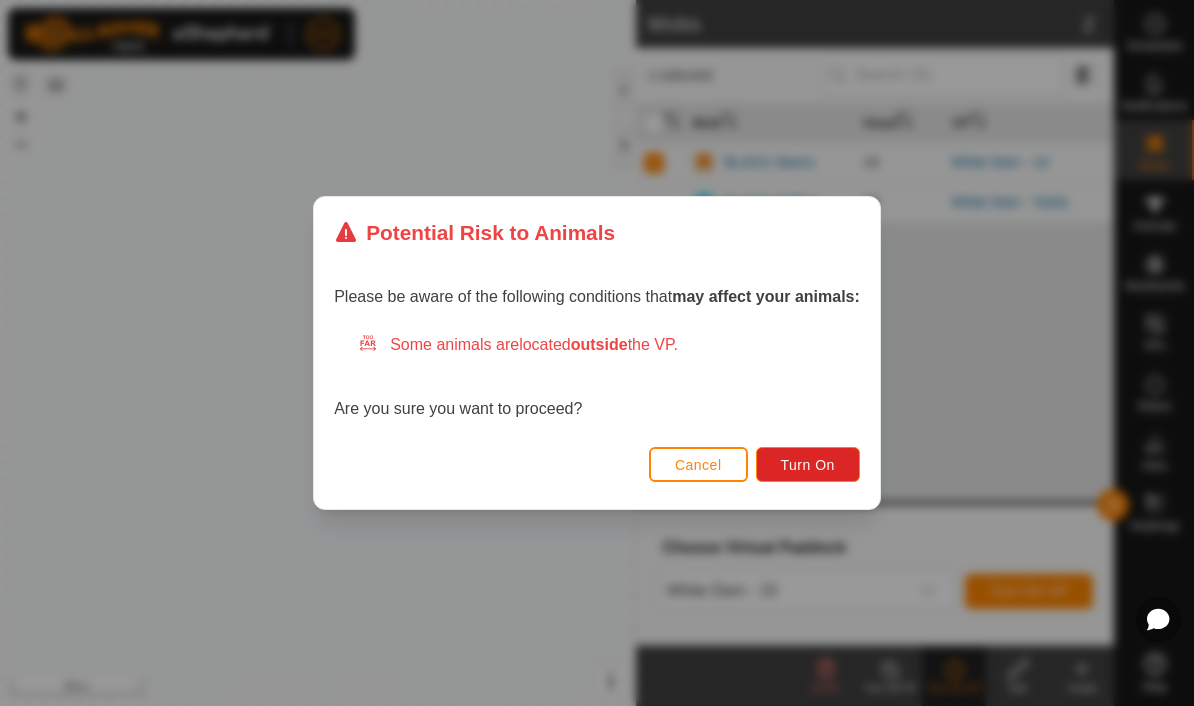 click on "Turn On" at bounding box center [808, 465] 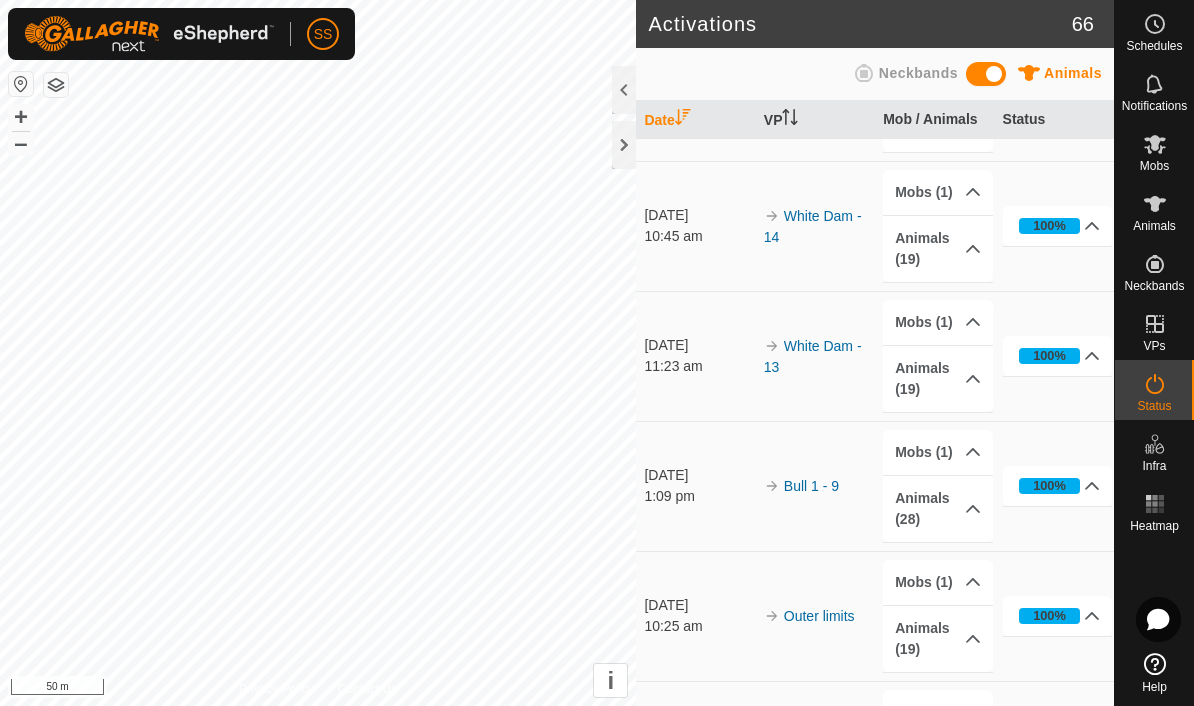 scroll, scrollTop: 938, scrollLeft: 0, axis: vertical 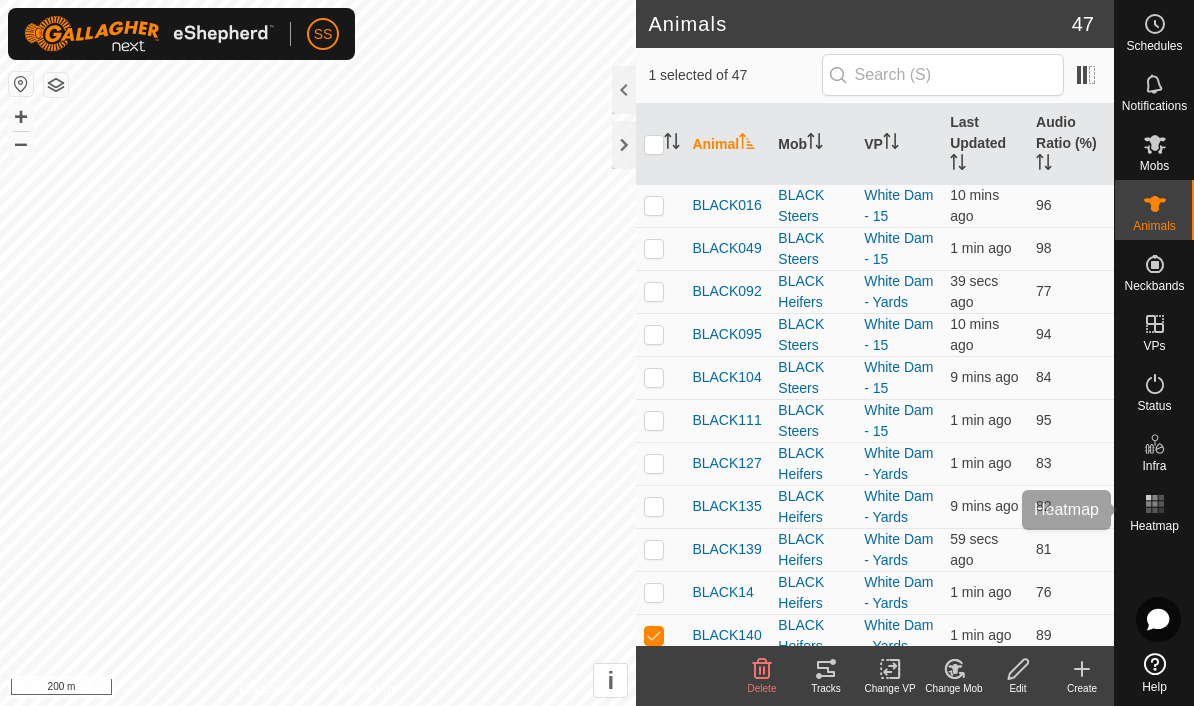 click at bounding box center [1155, 504] 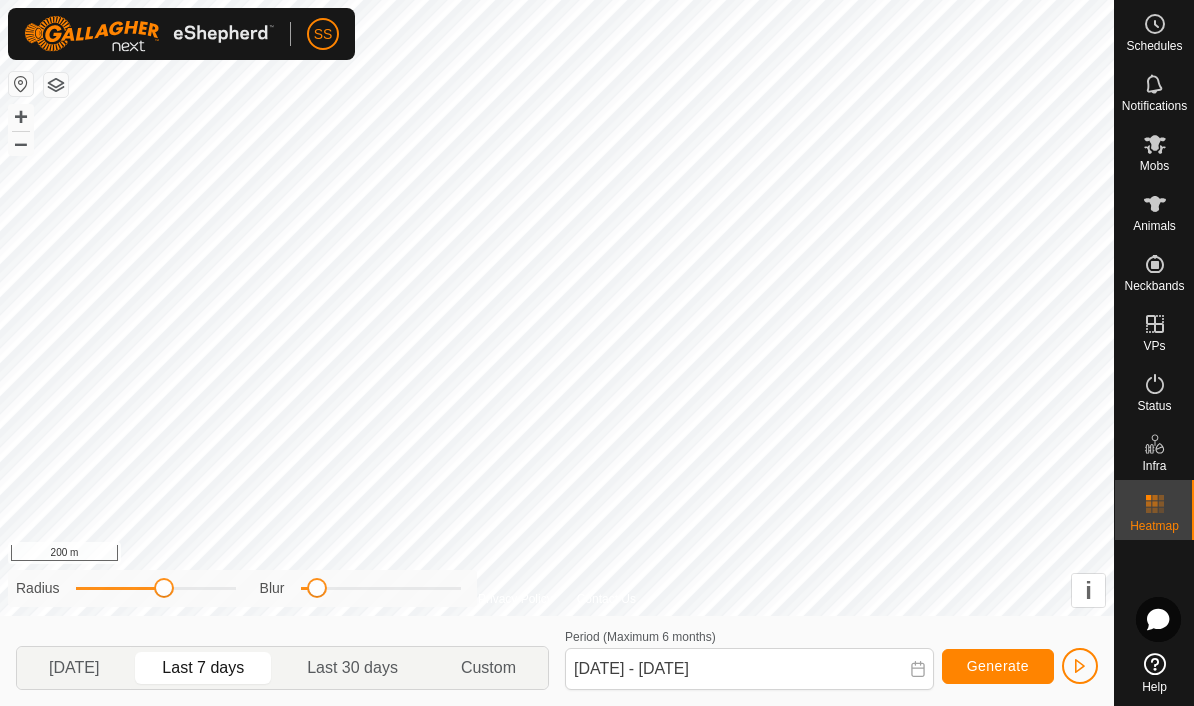 click on "[DATE]" 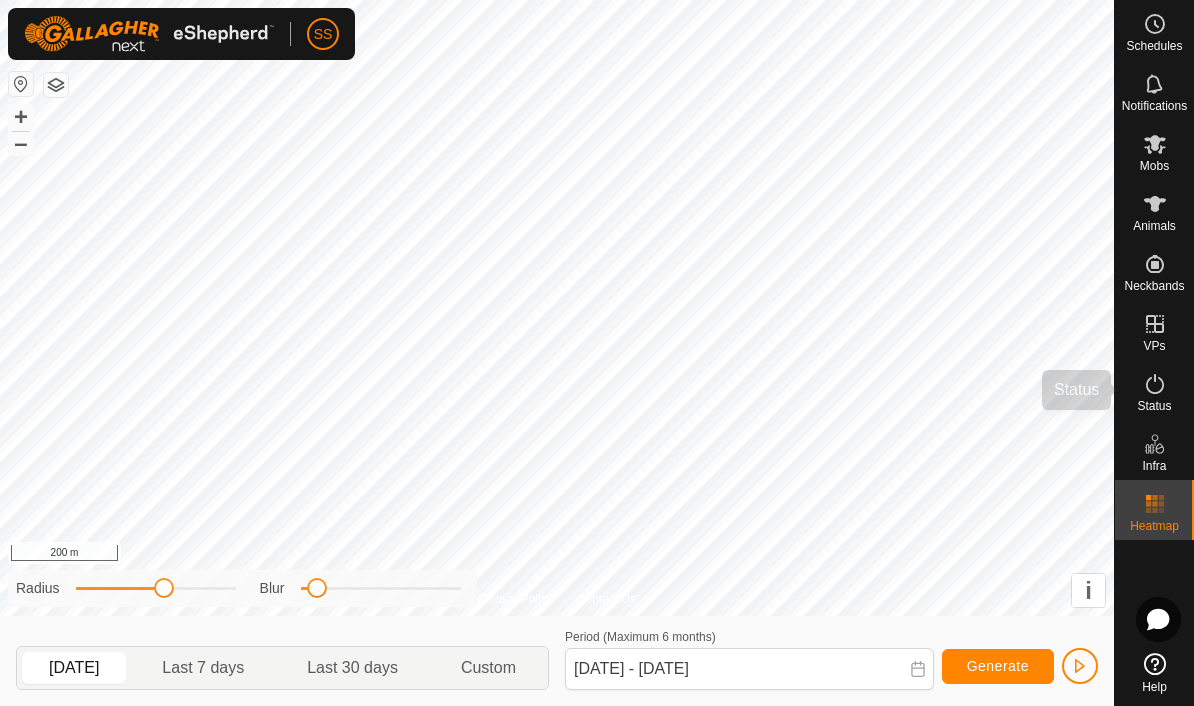 click 